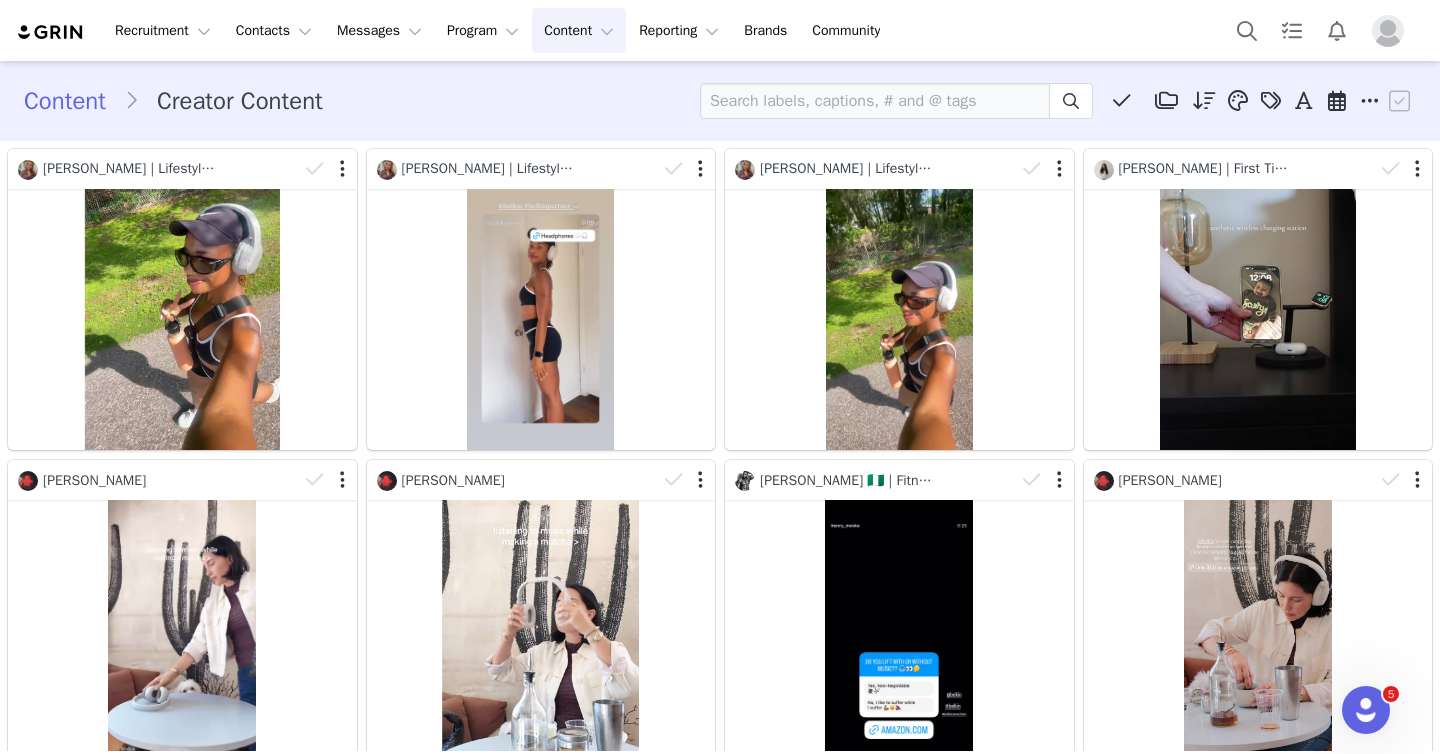 scroll, scrollTop: 0, scrollLeft: 0, axis: both 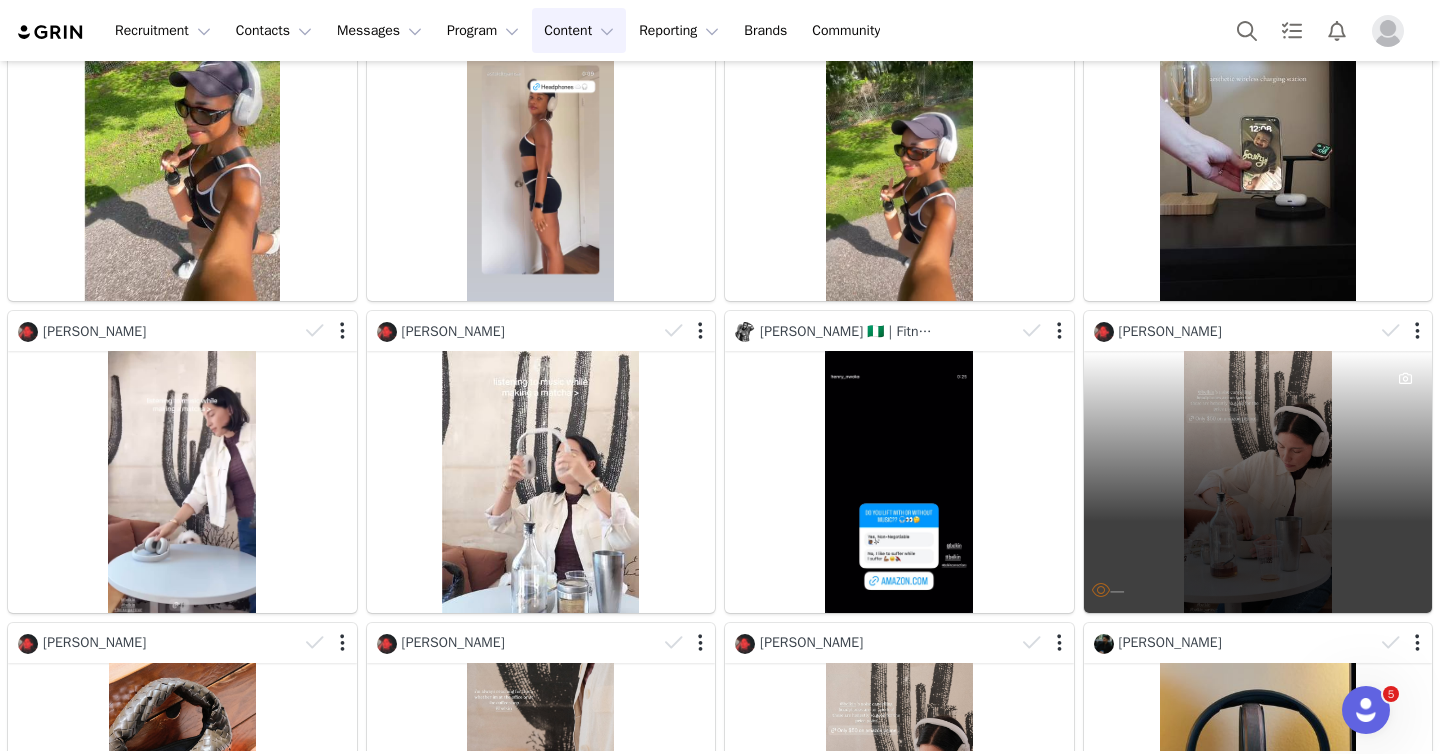 click on "—" at bounding box center (1258, 481) 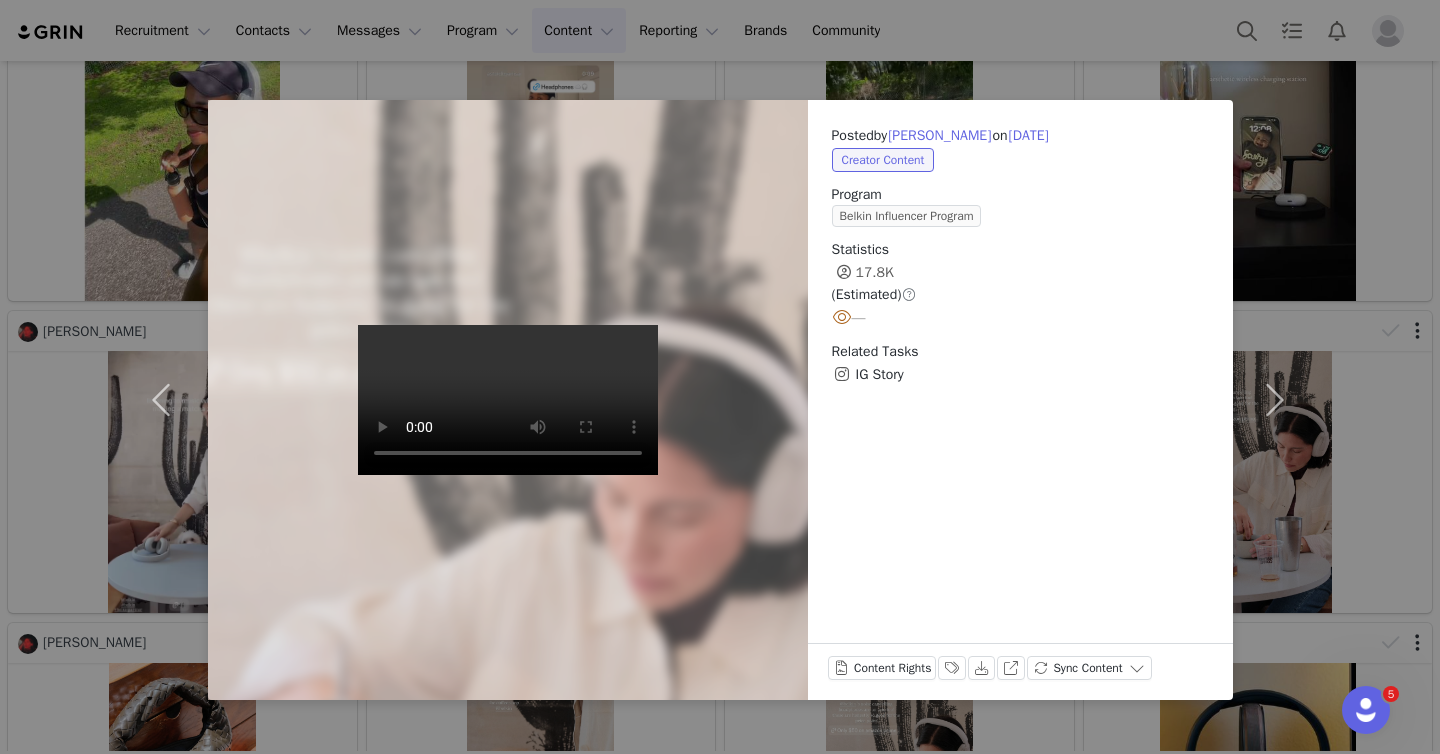 click on "Posted  by  [PERSON_NAME]  on  [DATE]  Creator Content  Program Belkin Influencer Program Statistics 17.8K  (Estimated)      —  Related Tasks IG Story     Content Rights Labels & Tags Download View on Instagram Sync Content" at bounding box center (720, 377) 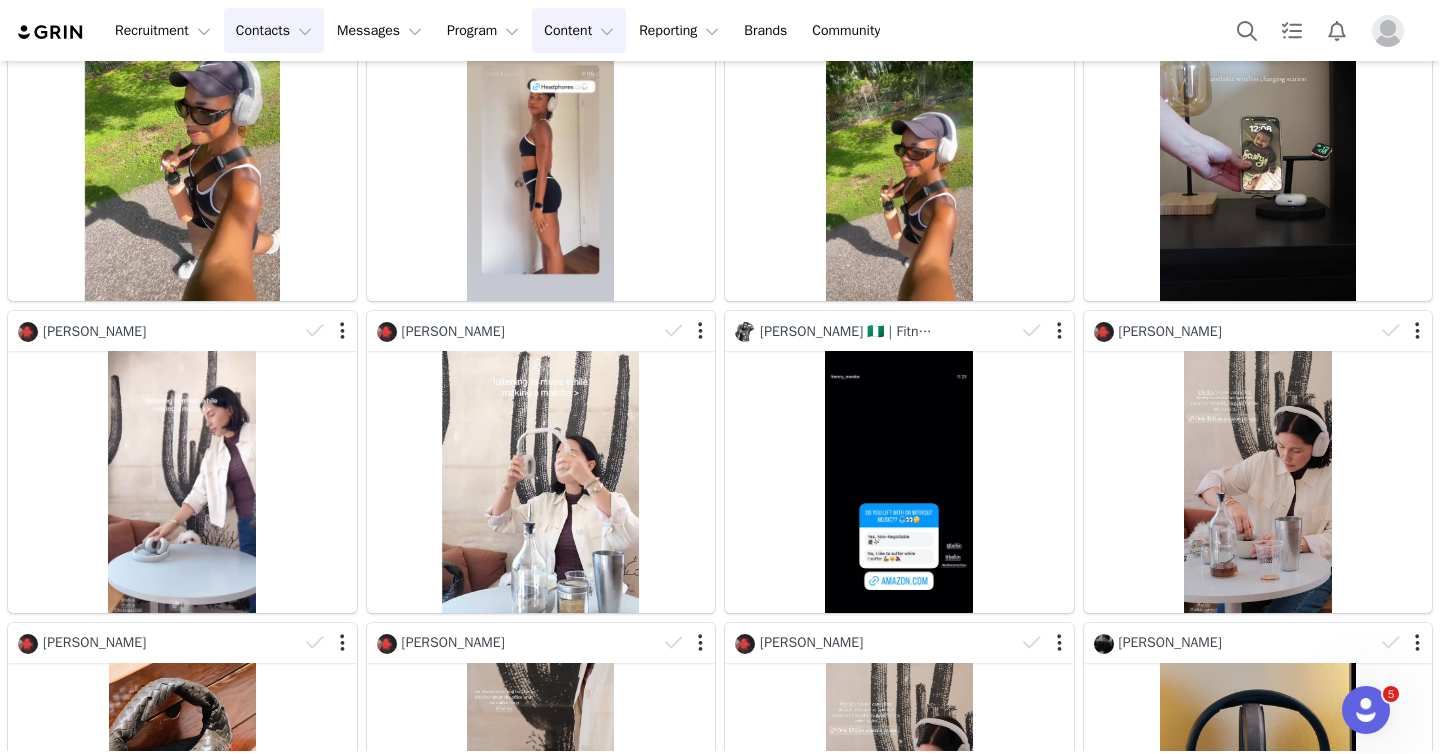 click on "Contacts Contacts" at bounding box center [274, 30] 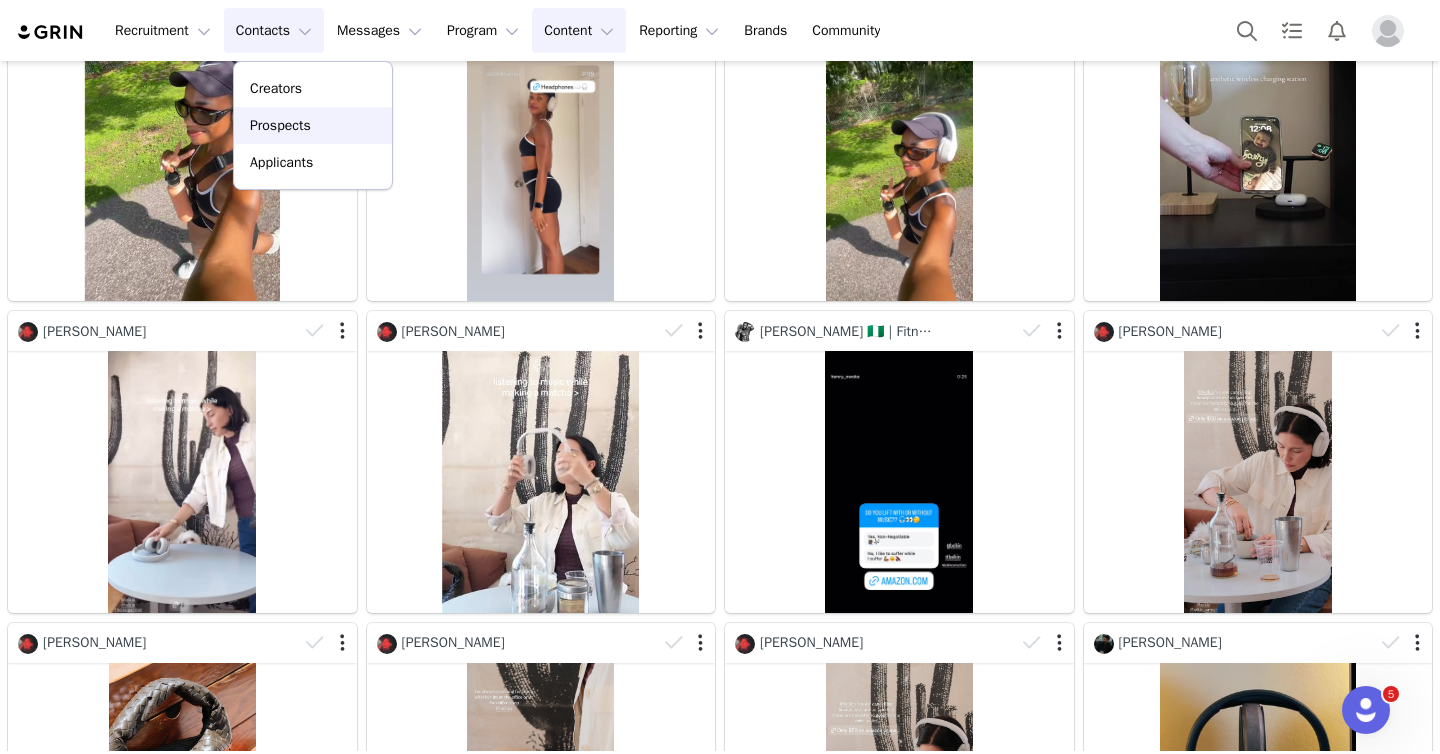 click on "Prospects" at bounding box center [280, 125] 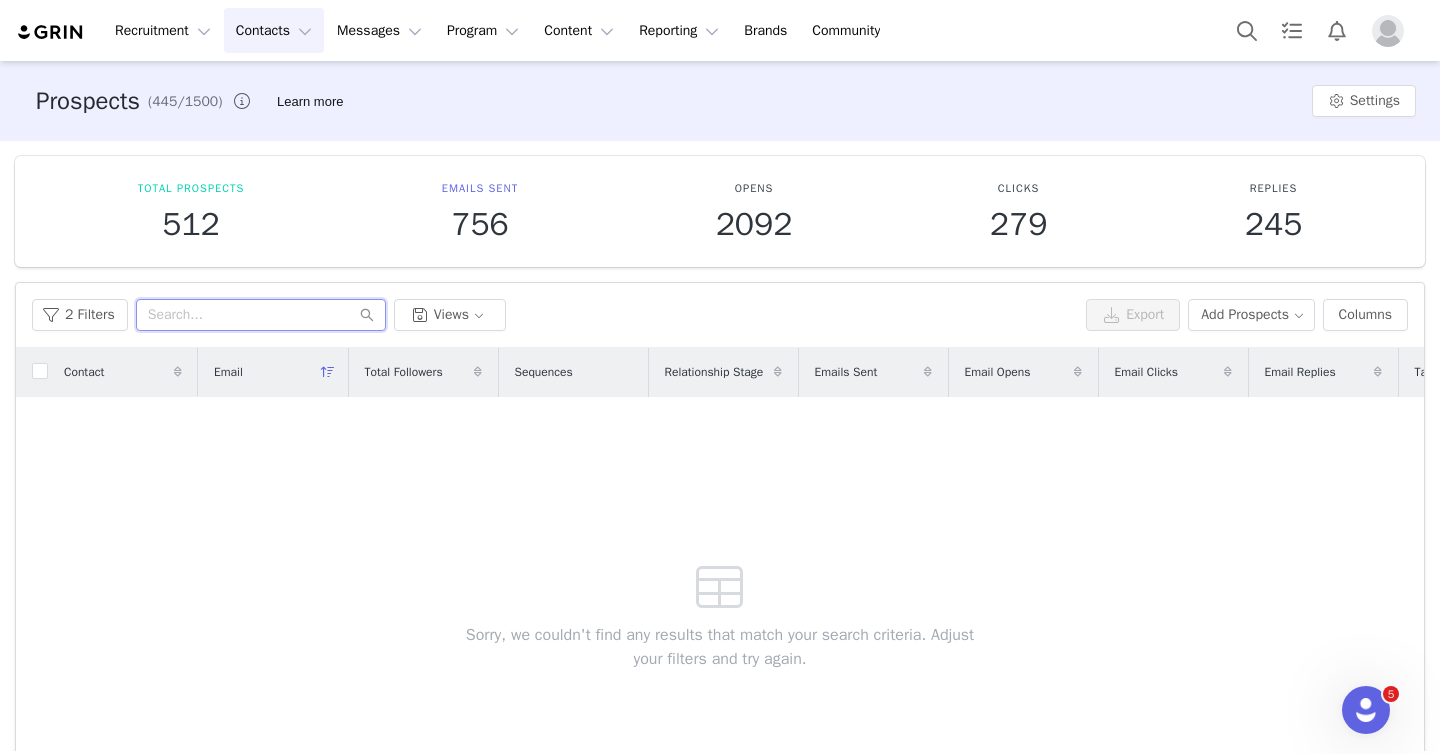 click at bounding box center [261, 315] 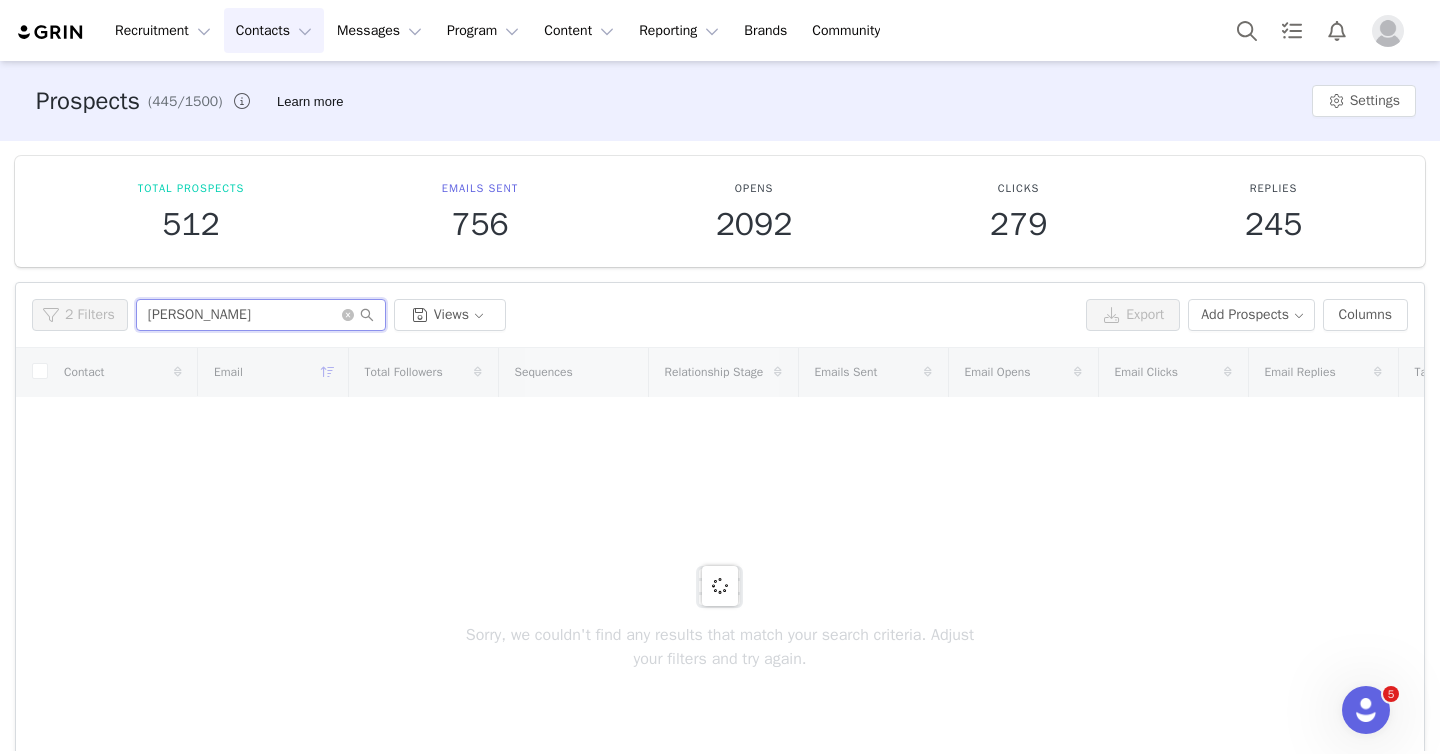 type on "[PERSON_NAME]" 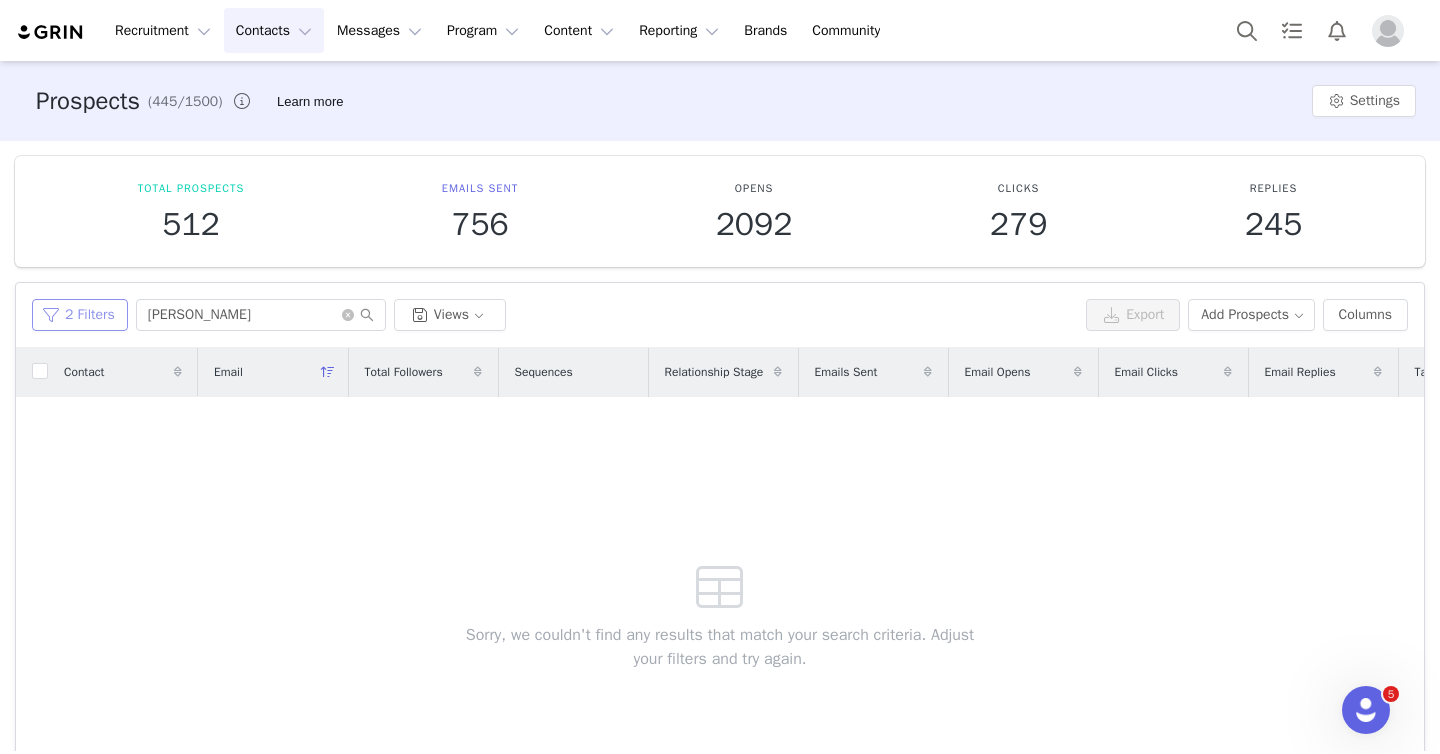 click on "2 Filters" at bounding box center [80, 315] 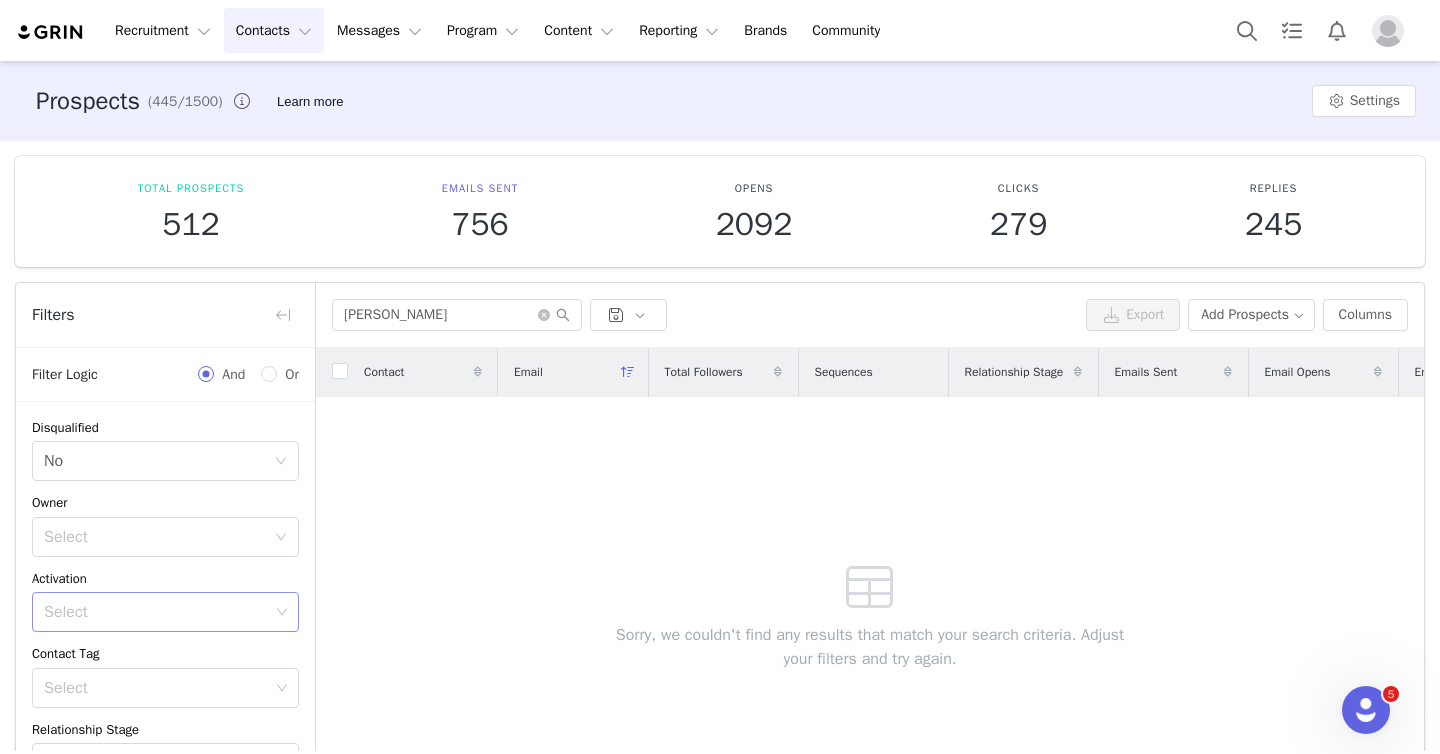 scroll, scrollTop: 283, scrollLeft: 0, axis: vertical 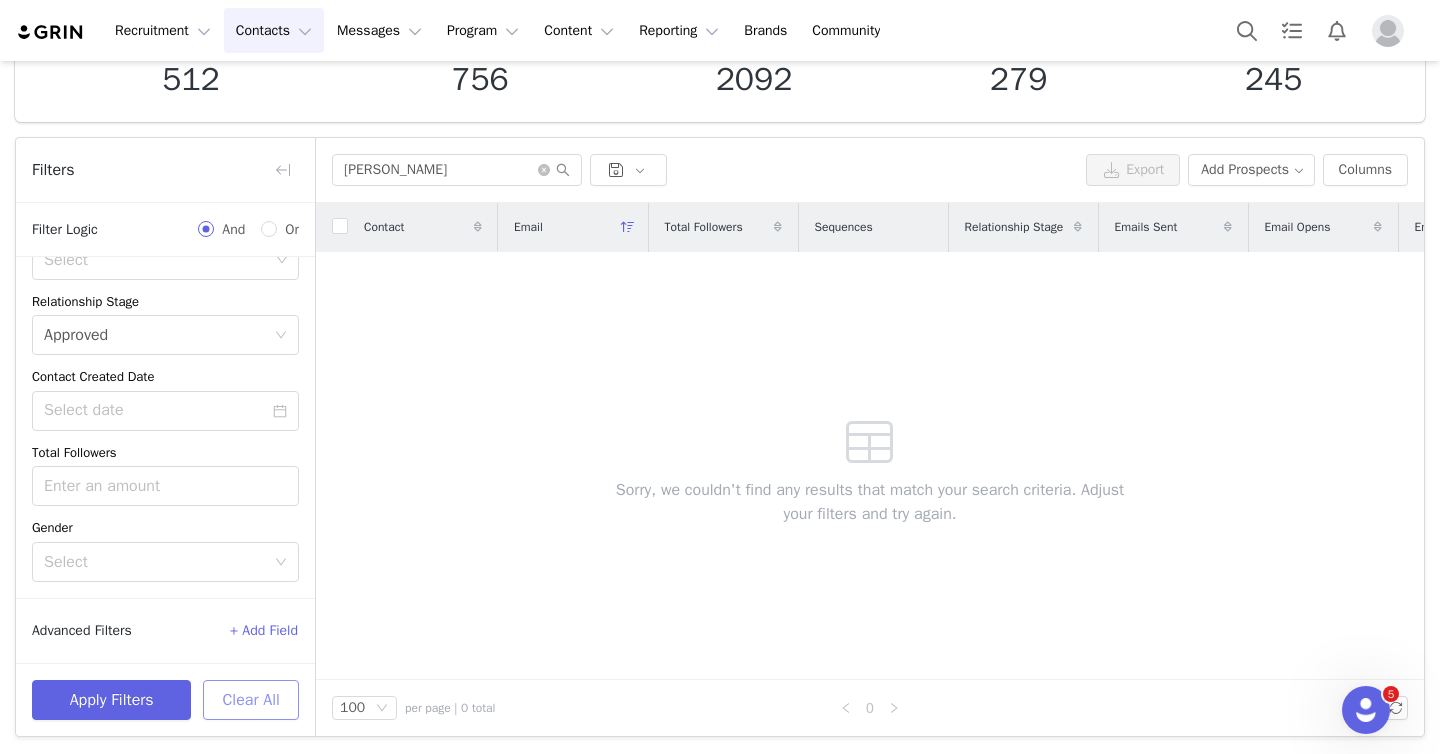 click on "Clear All" at bounding box center [251, 700] 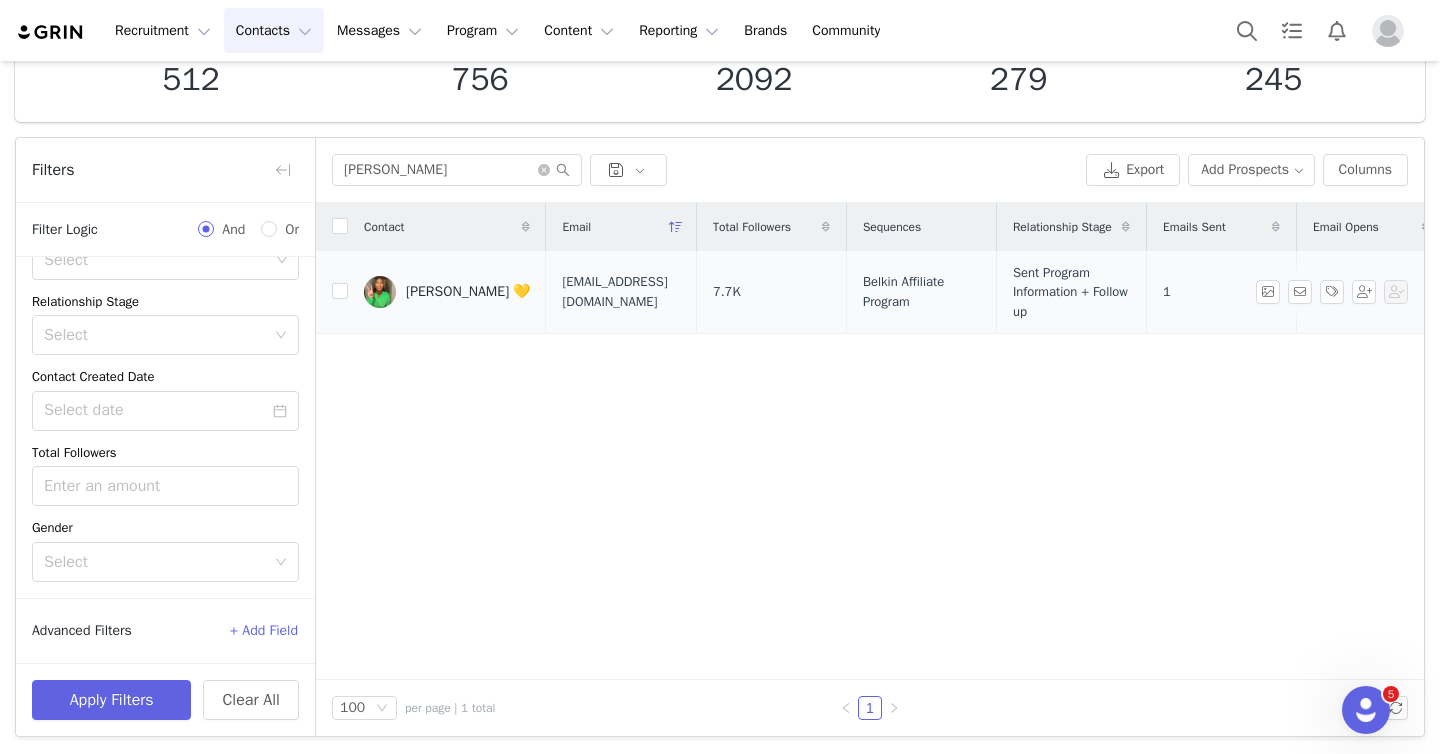 click on "[PERSON_NAME] 💛" at bounding box center (468, 292) 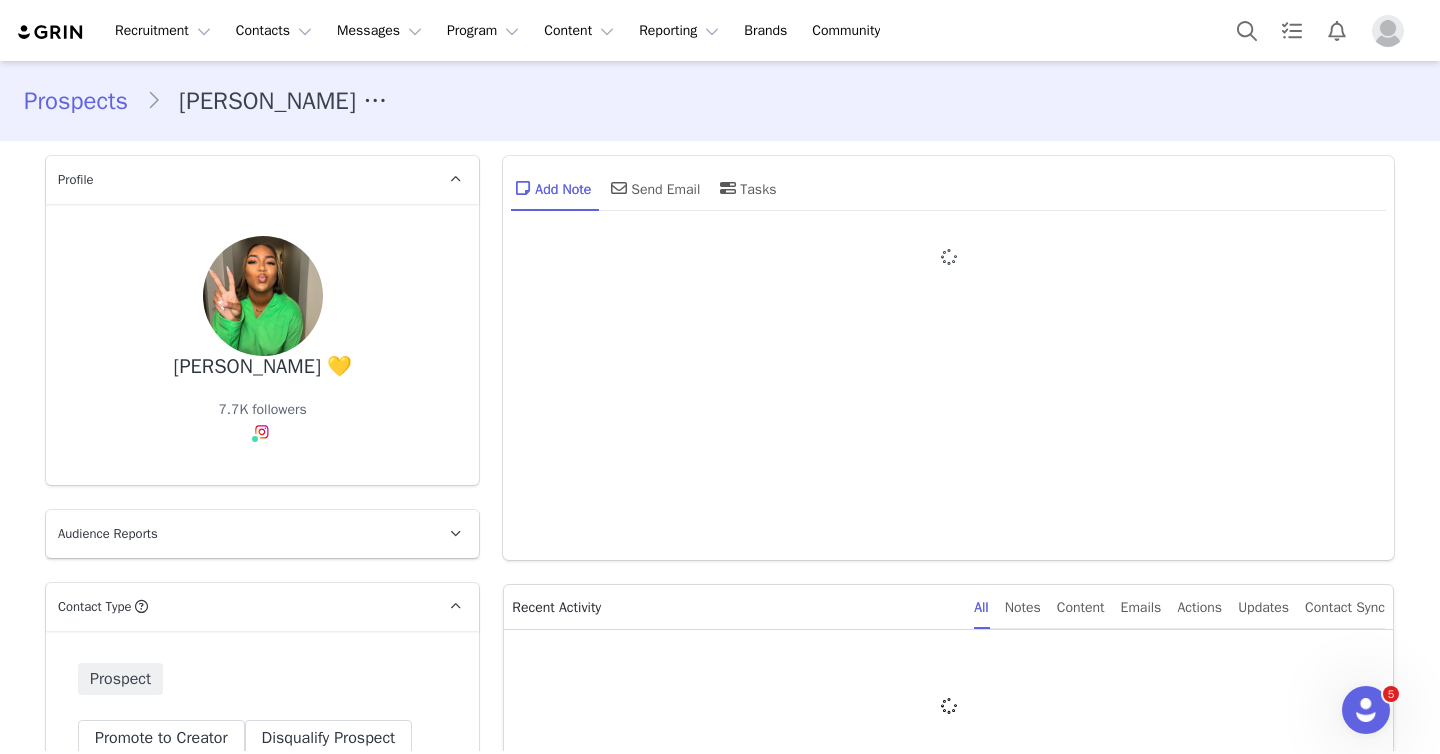 type on "+1 ([GEOGRAPHIC_DATA])" 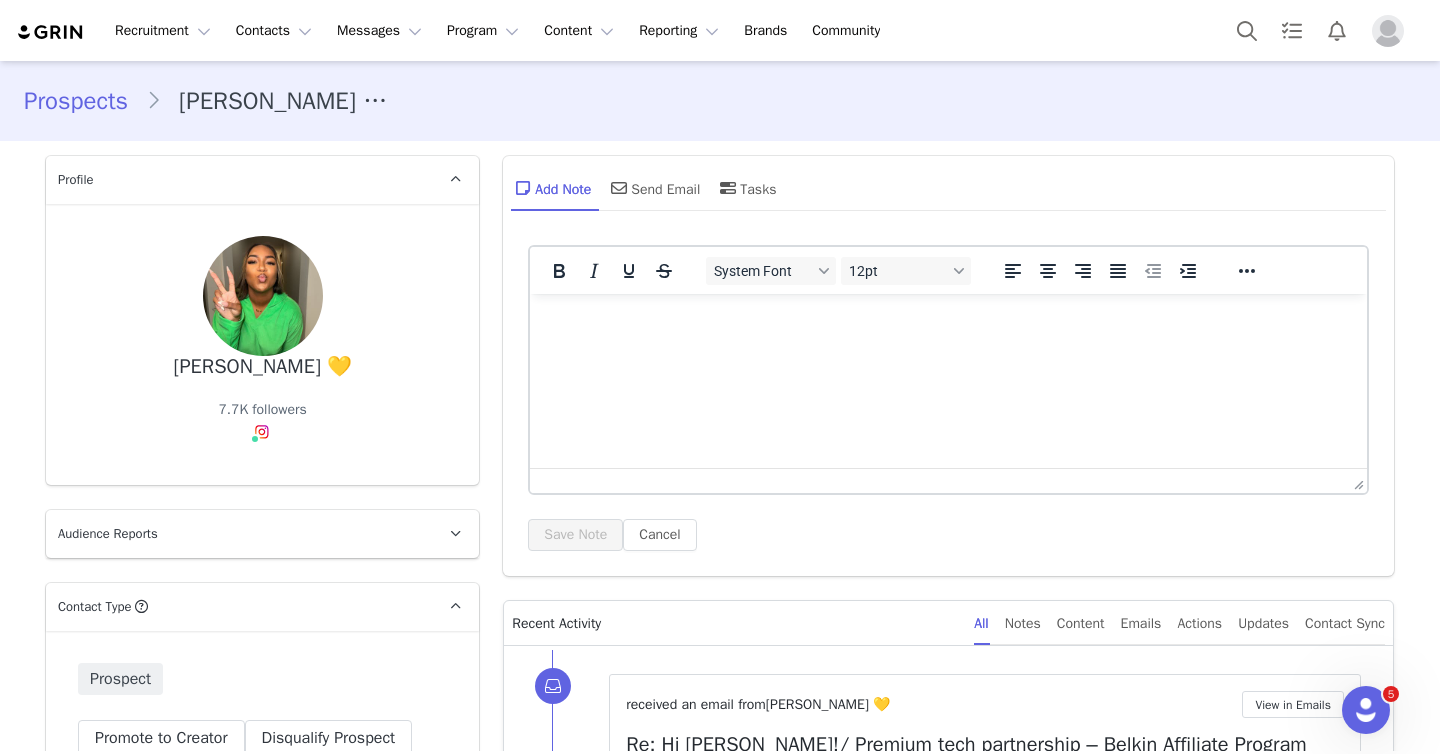 scroll, scrollTop: 770, scrollLeft: 0, axis: vertical 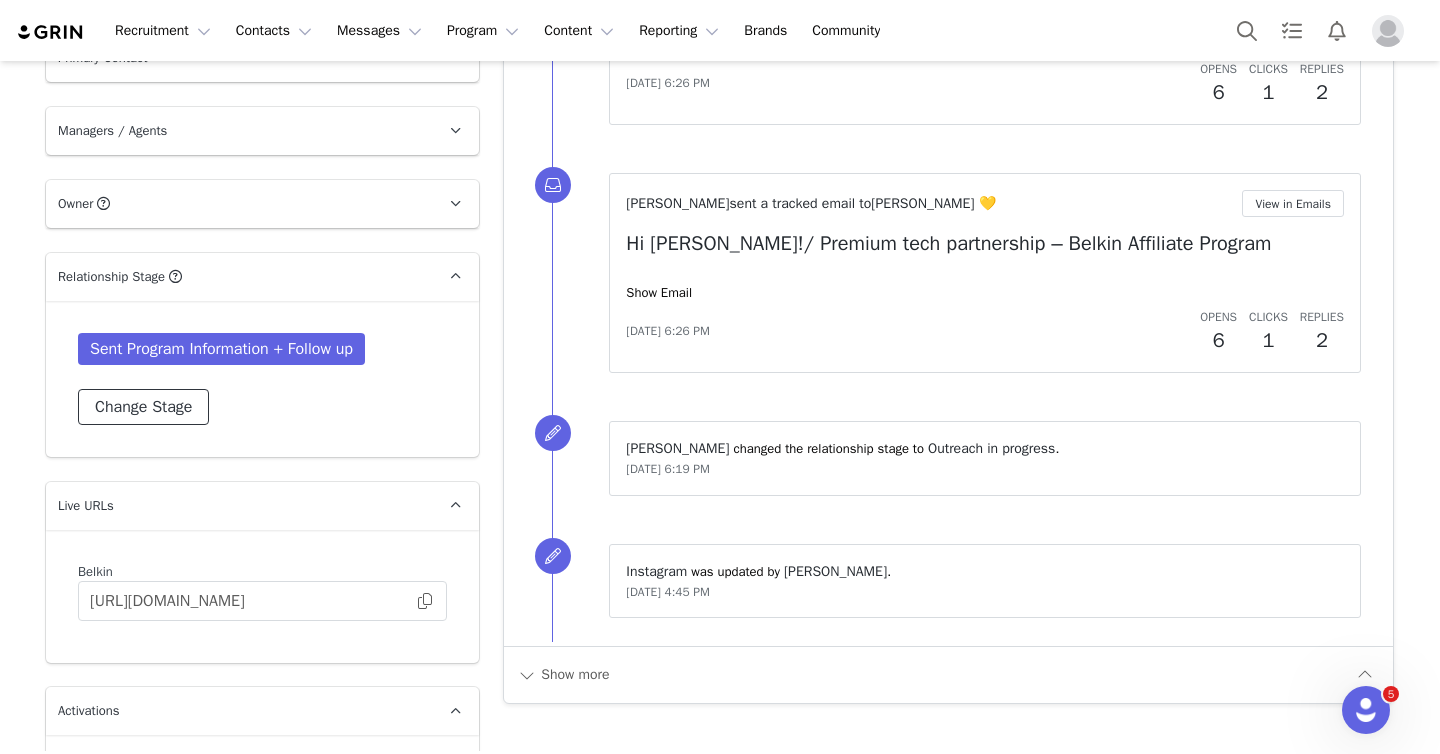 click on "Change Stage" at bounding box center [143, 407] 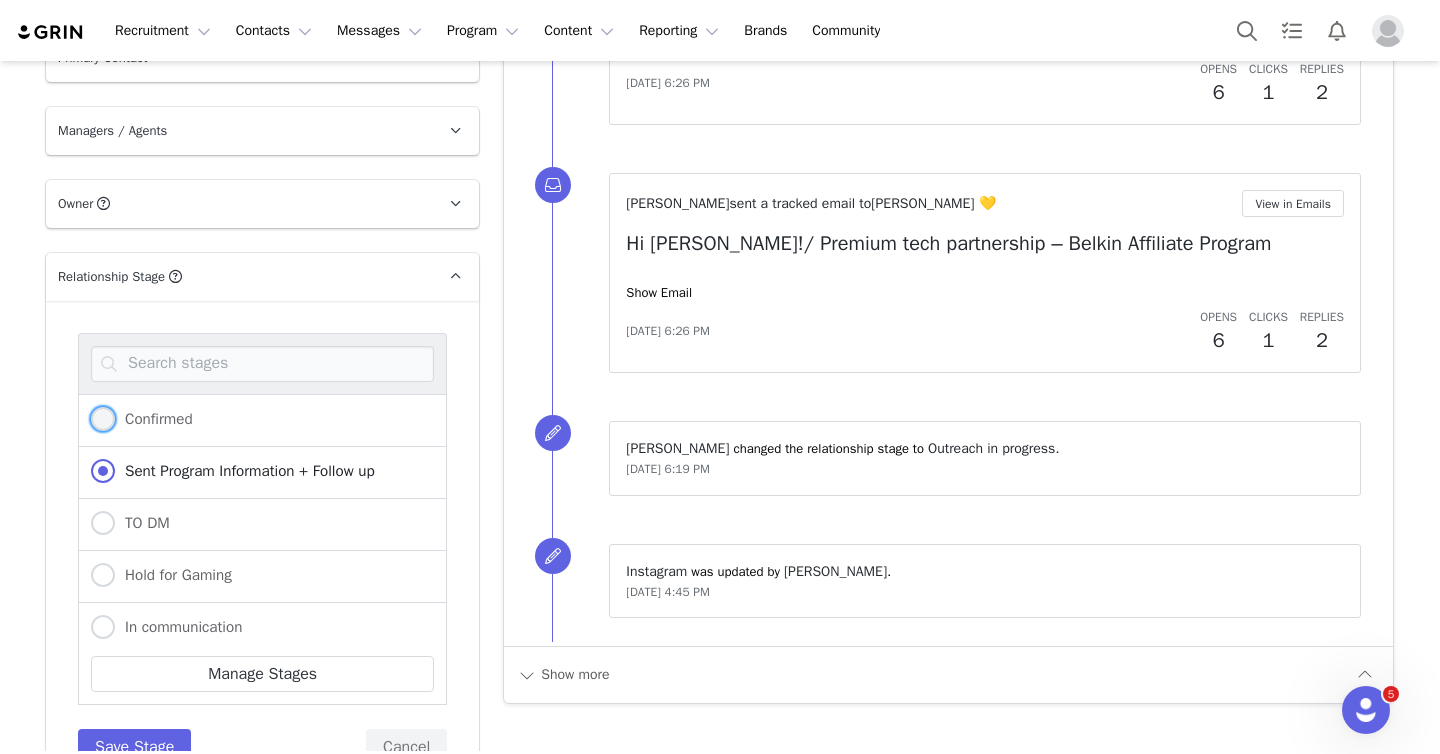 click at bounding box center (103, 419) 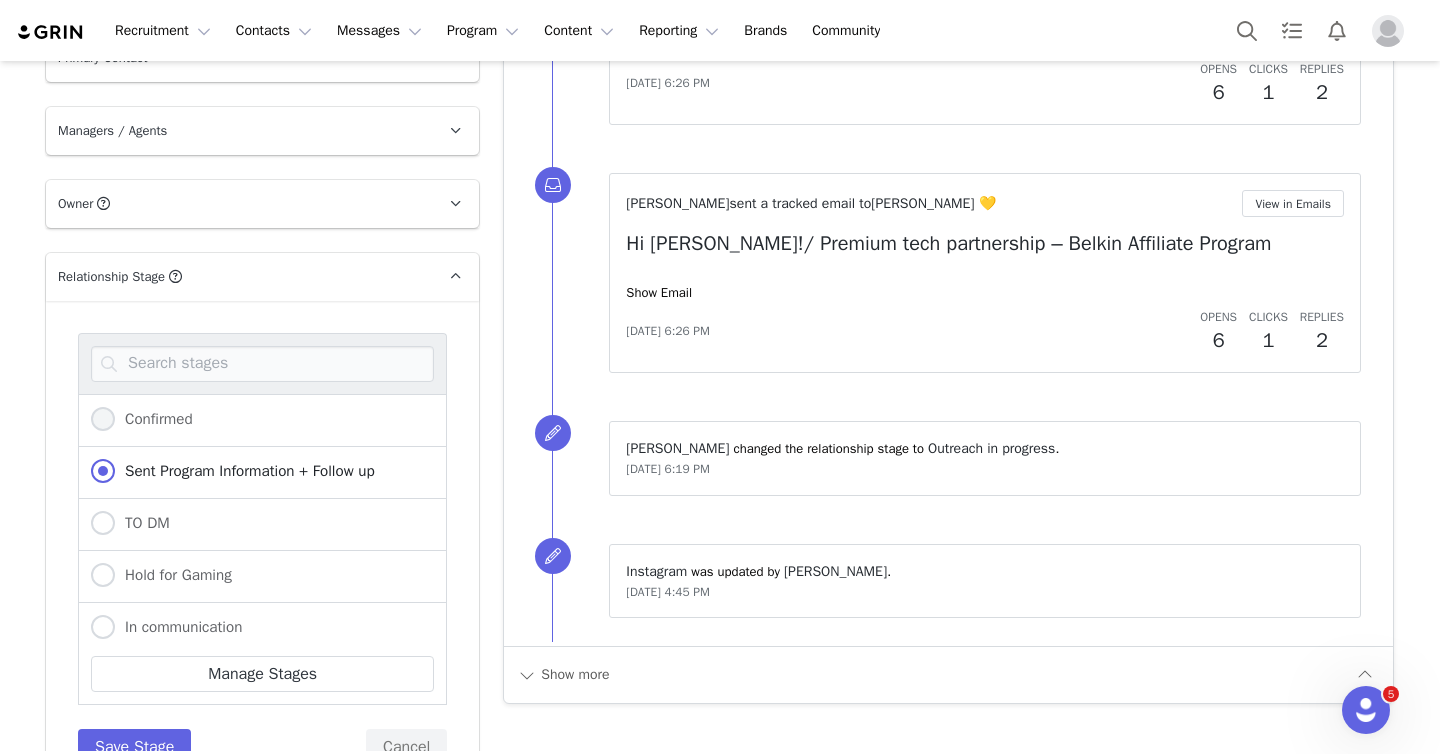 click on "Confirmed" at bounding box center [103, 420] 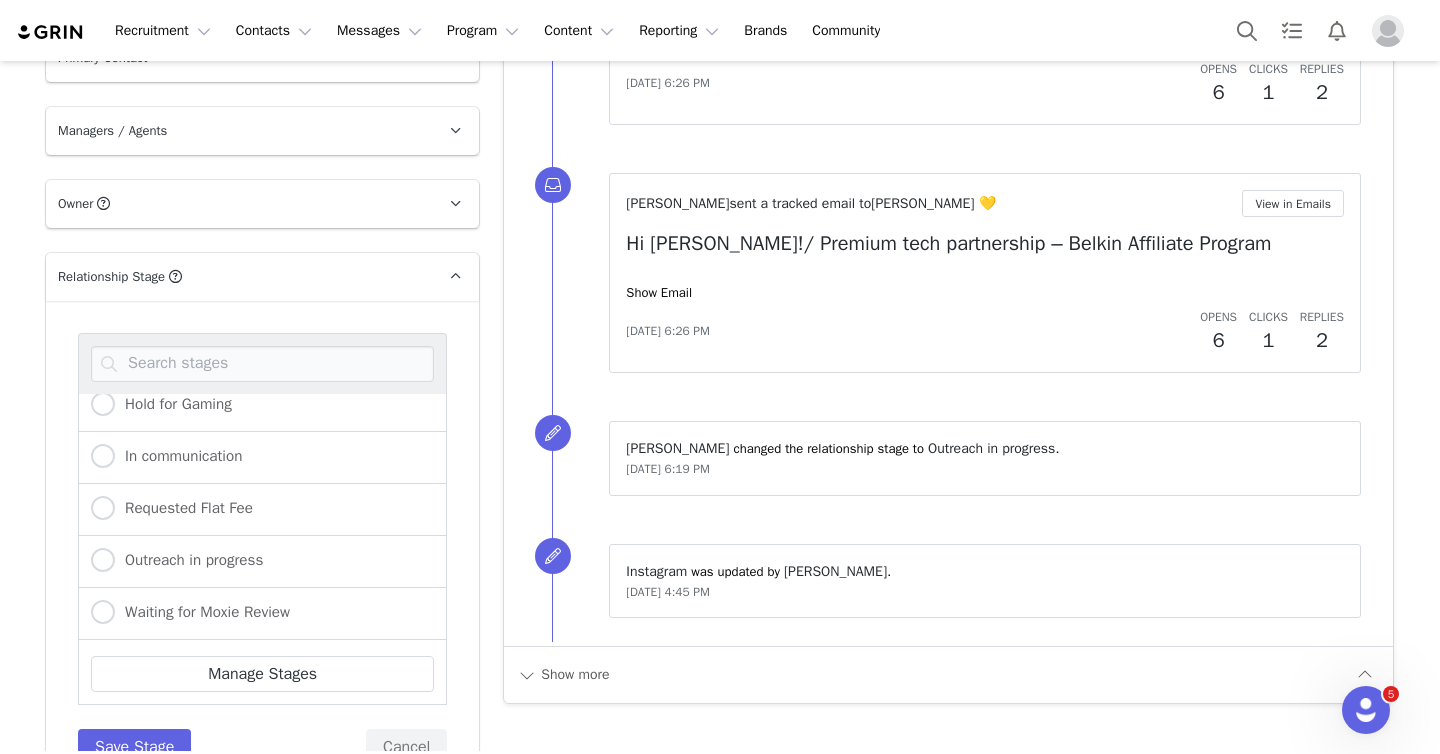 scroll, scrollTop: 194, scrollLeft: 0, axis: vertical 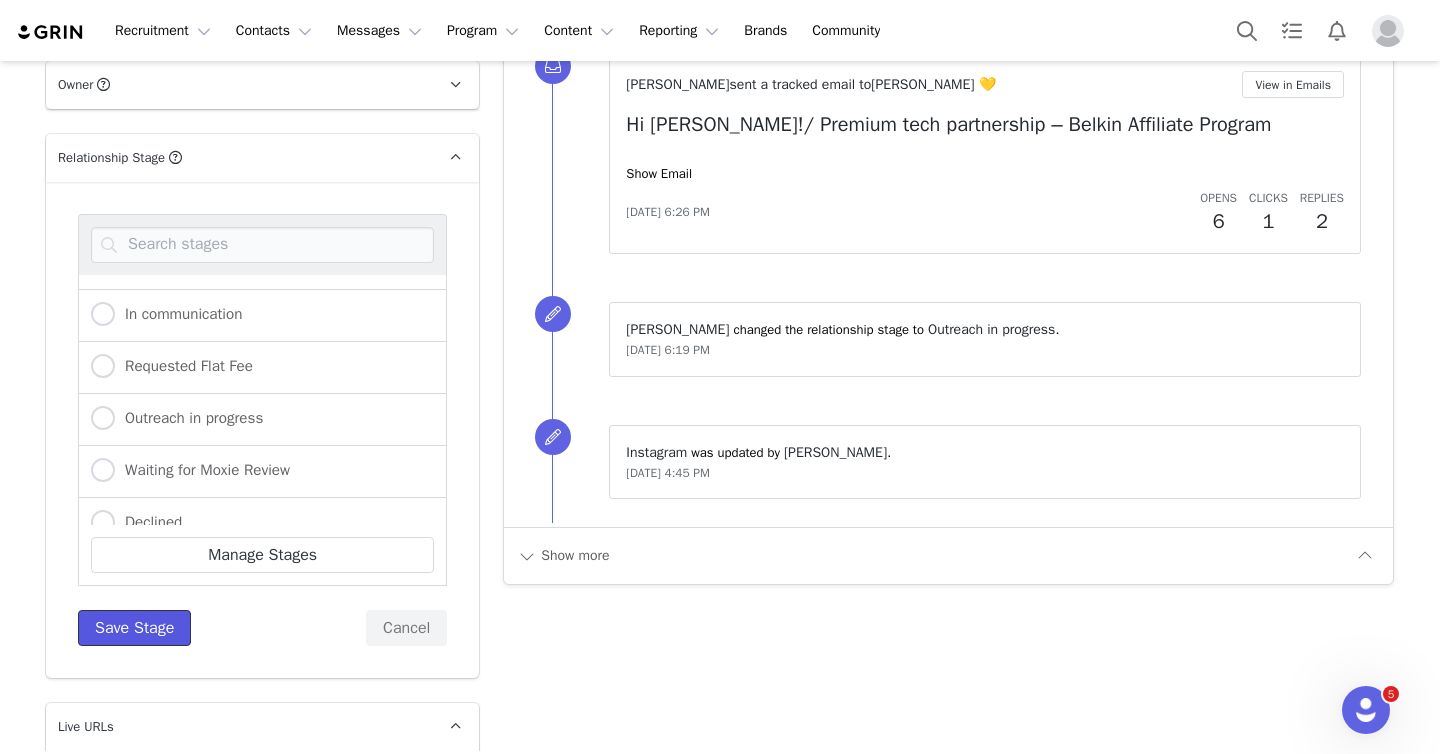 click on "Save Stage" at bounding box center [134, 628] 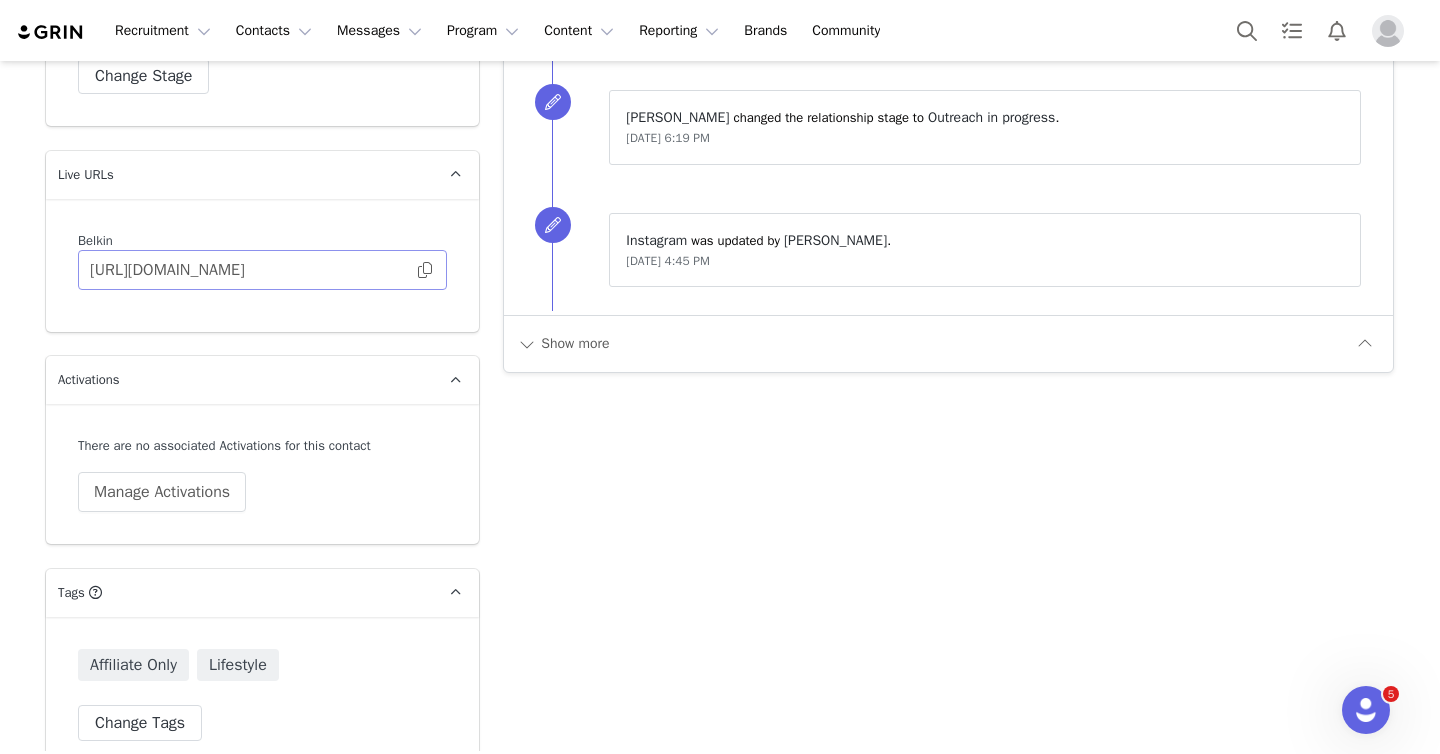 scroll, scrollTop: 2351, scrollLeft: 0, axis: vertical 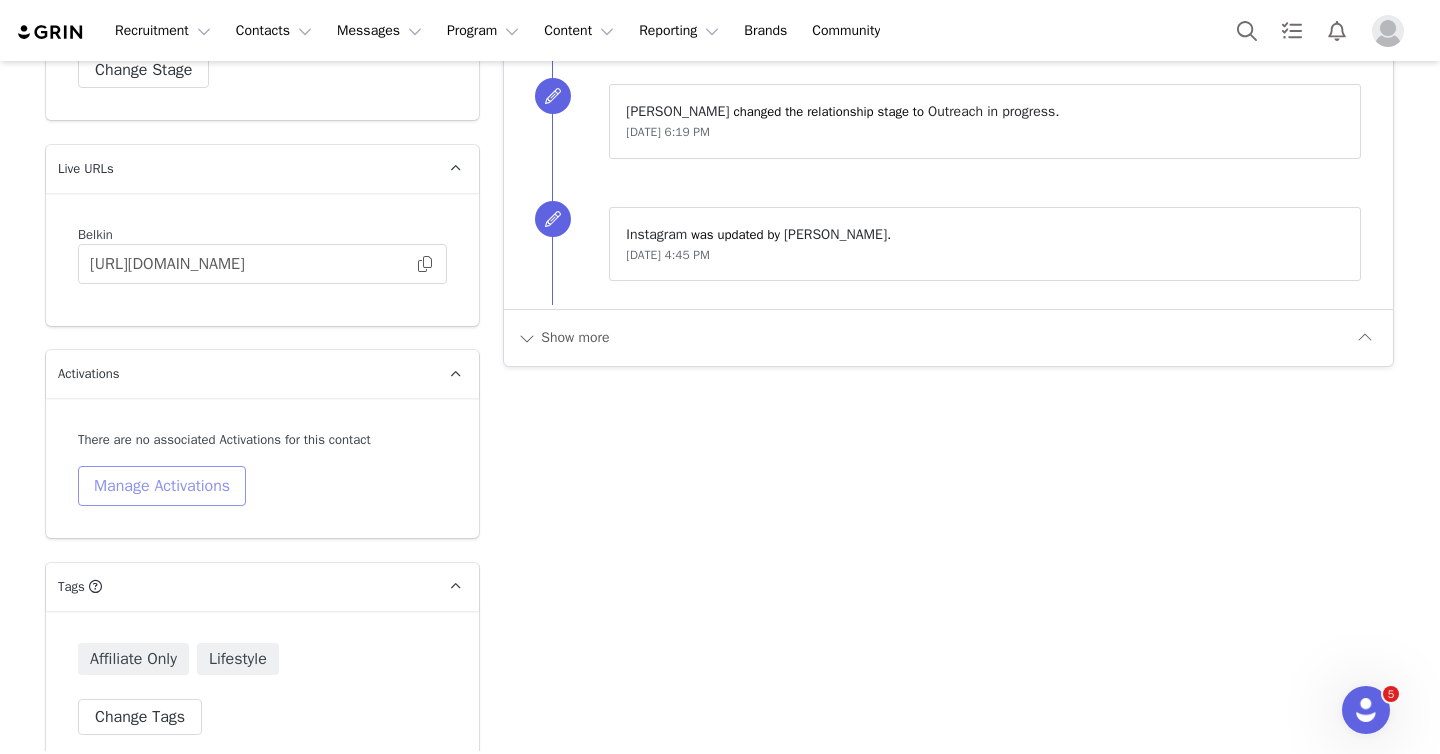click on "Manage Activations" at bounding box center [162, 486] 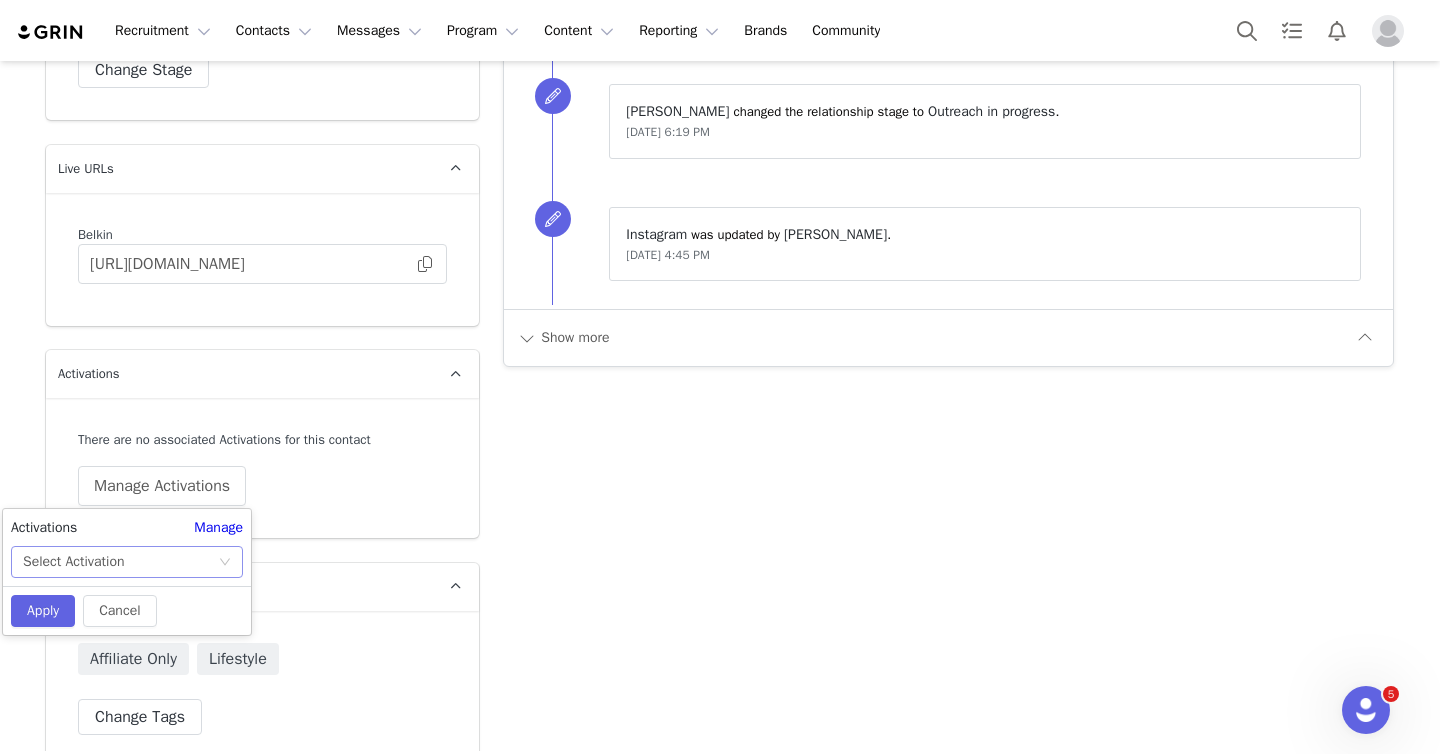 click on "Select Activation" at bounding box center (120, 562) 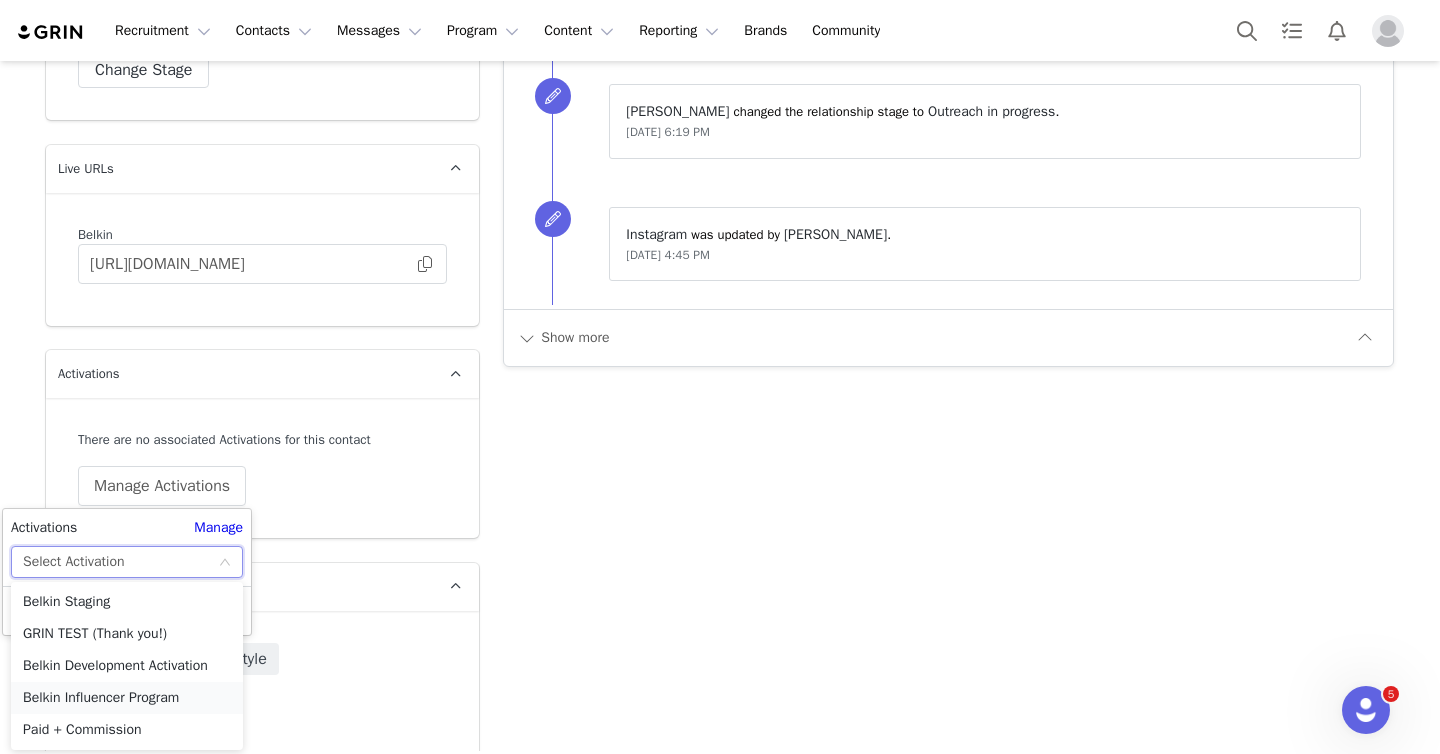 click on "Belkin Influencer Program" at bounding box center [127, 698] 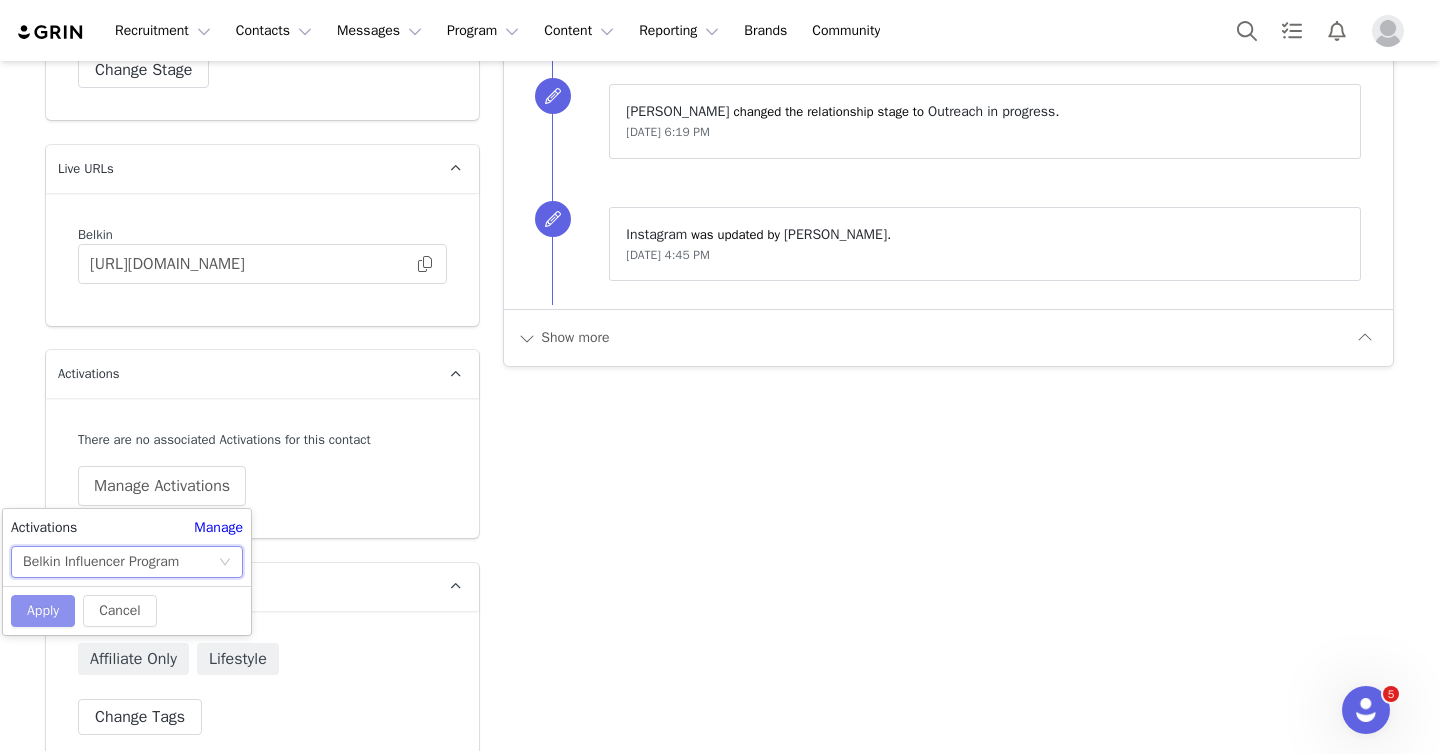 click on "Apply" at bounding box center (43, 611) 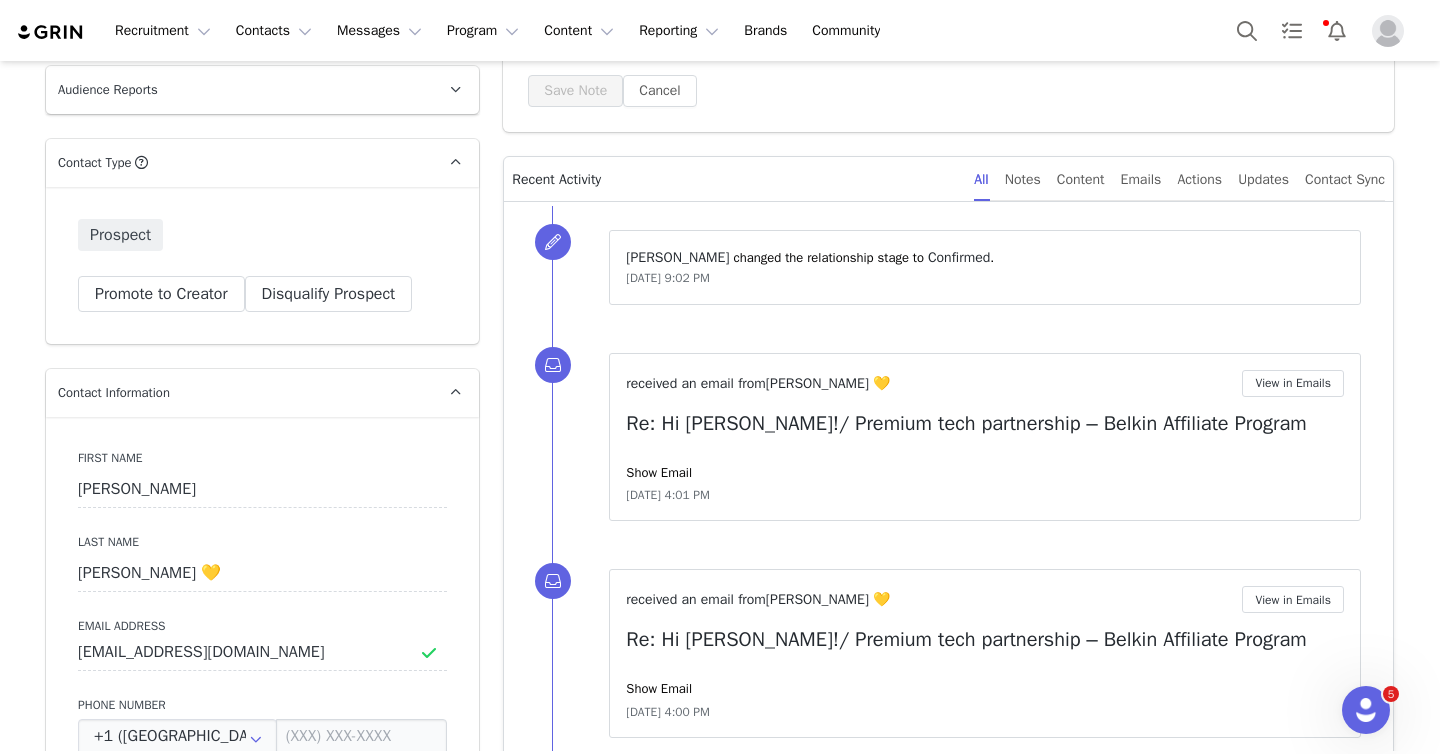 scroll, scrollTop: 443, scrollLeft: 0, axis: vertical 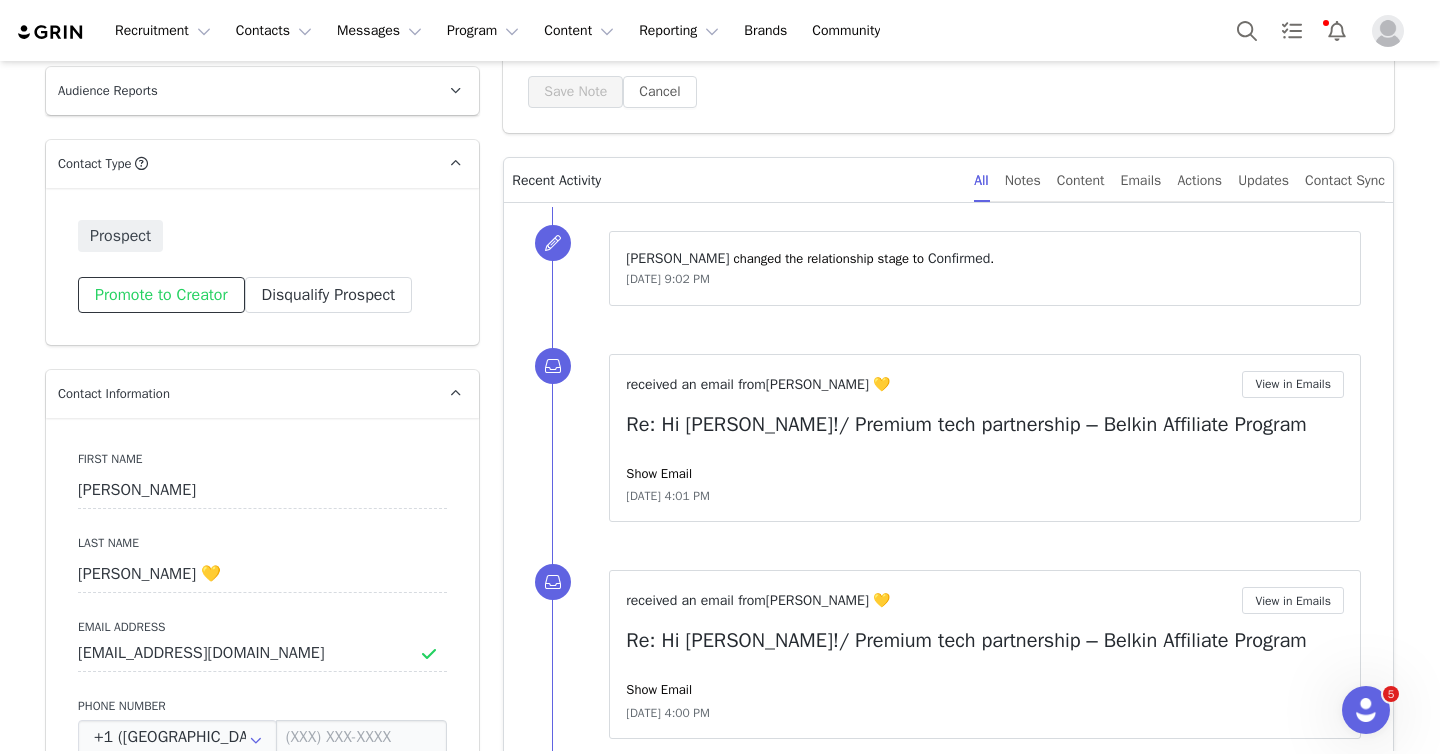 click on "Promote to Creator" at bounding box center (161, 295) 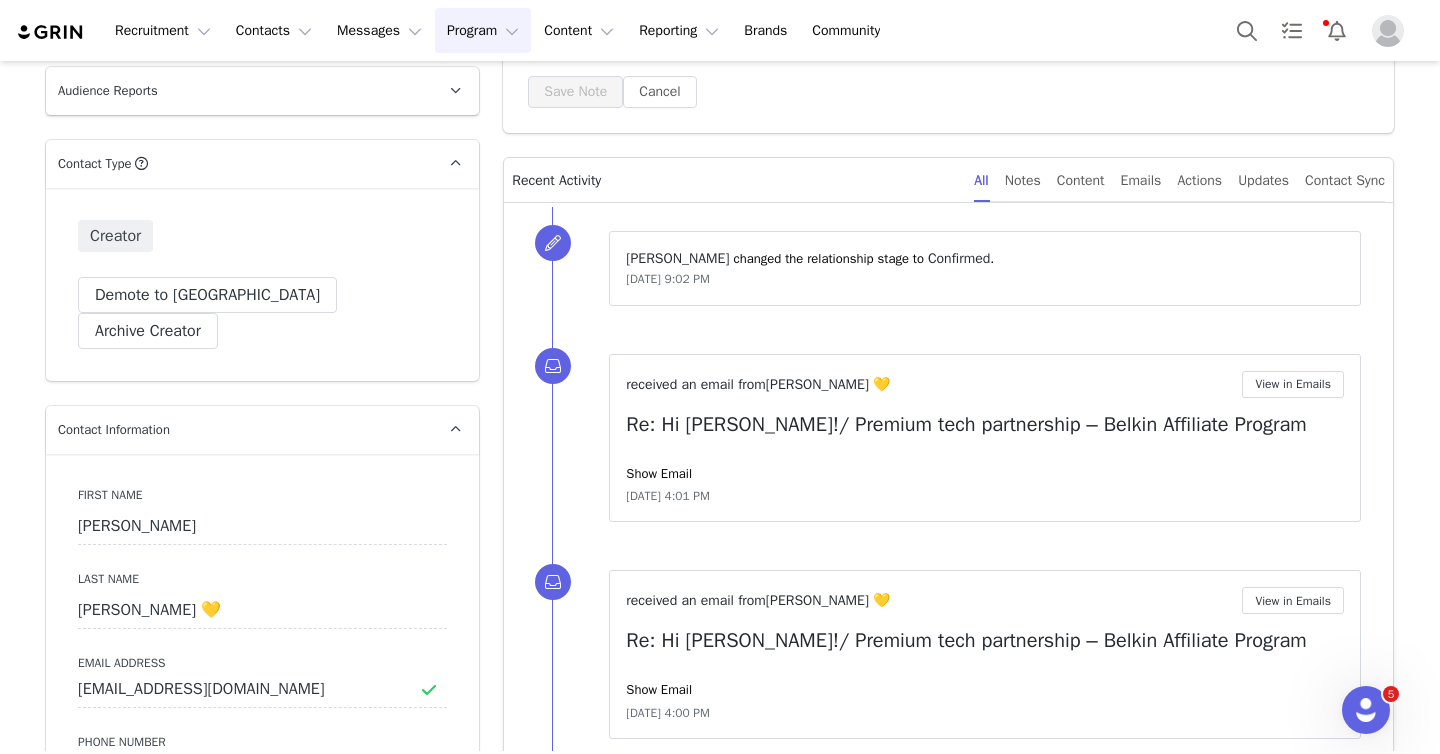 click on "Program Program" at bounding box center (483, 30) 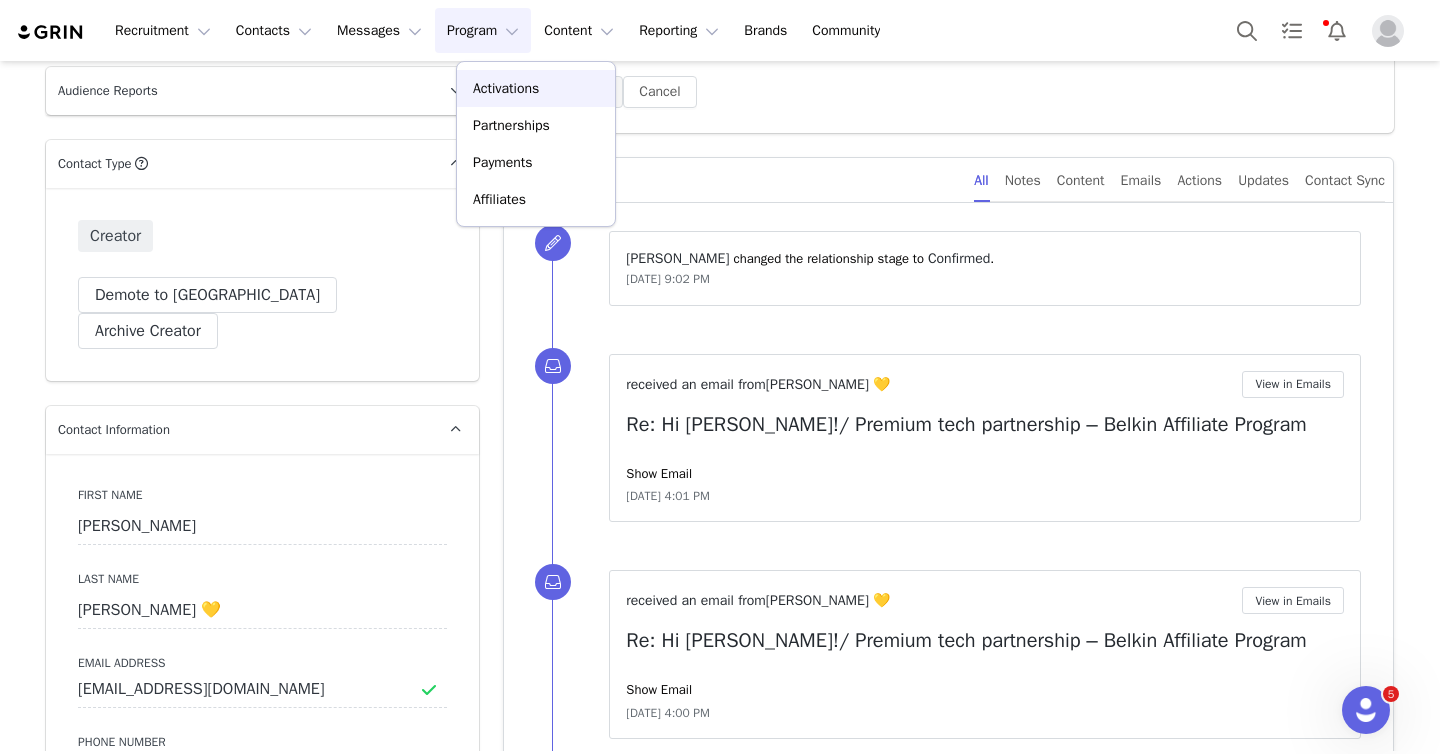 click on "Activations" at bounding box center [506, 88] 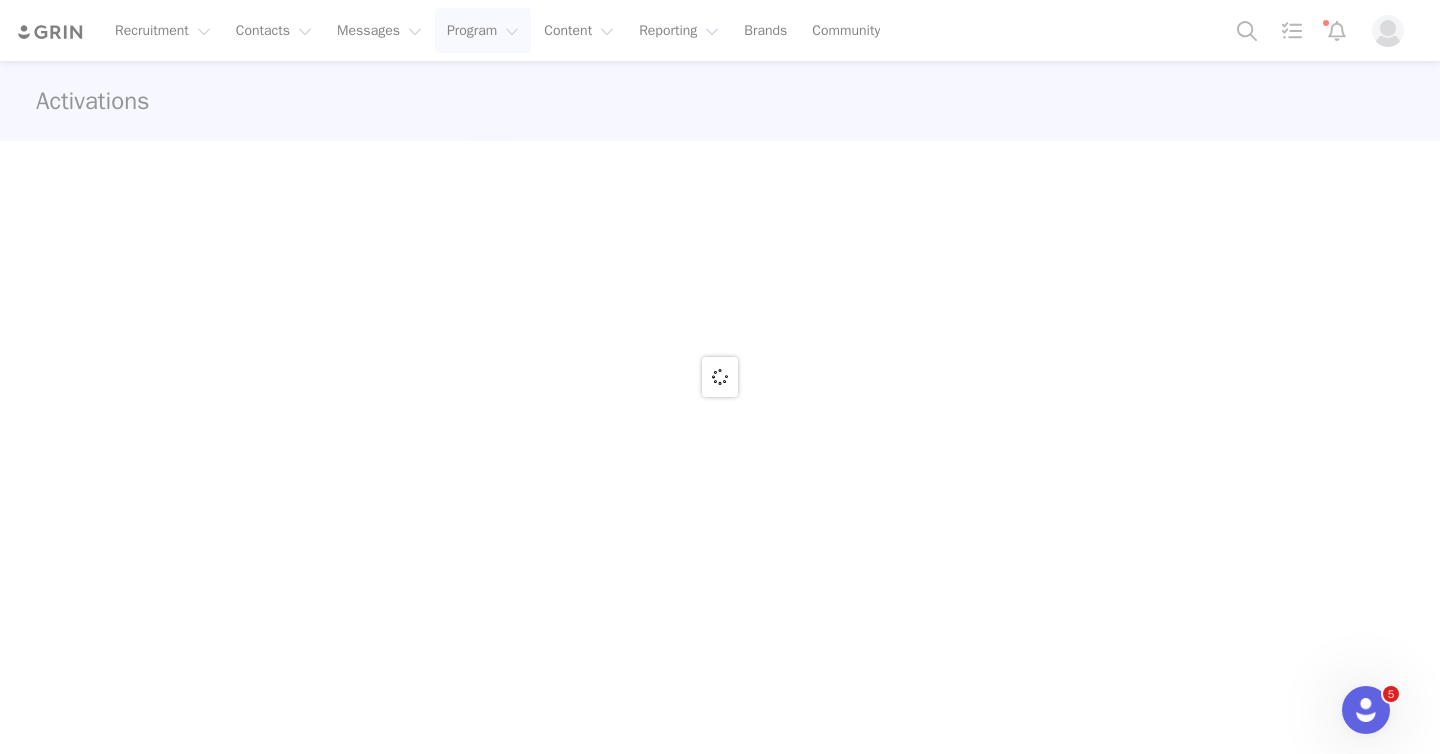 scroll, scrollTop: 0, scrollLeft: 0, axis: both 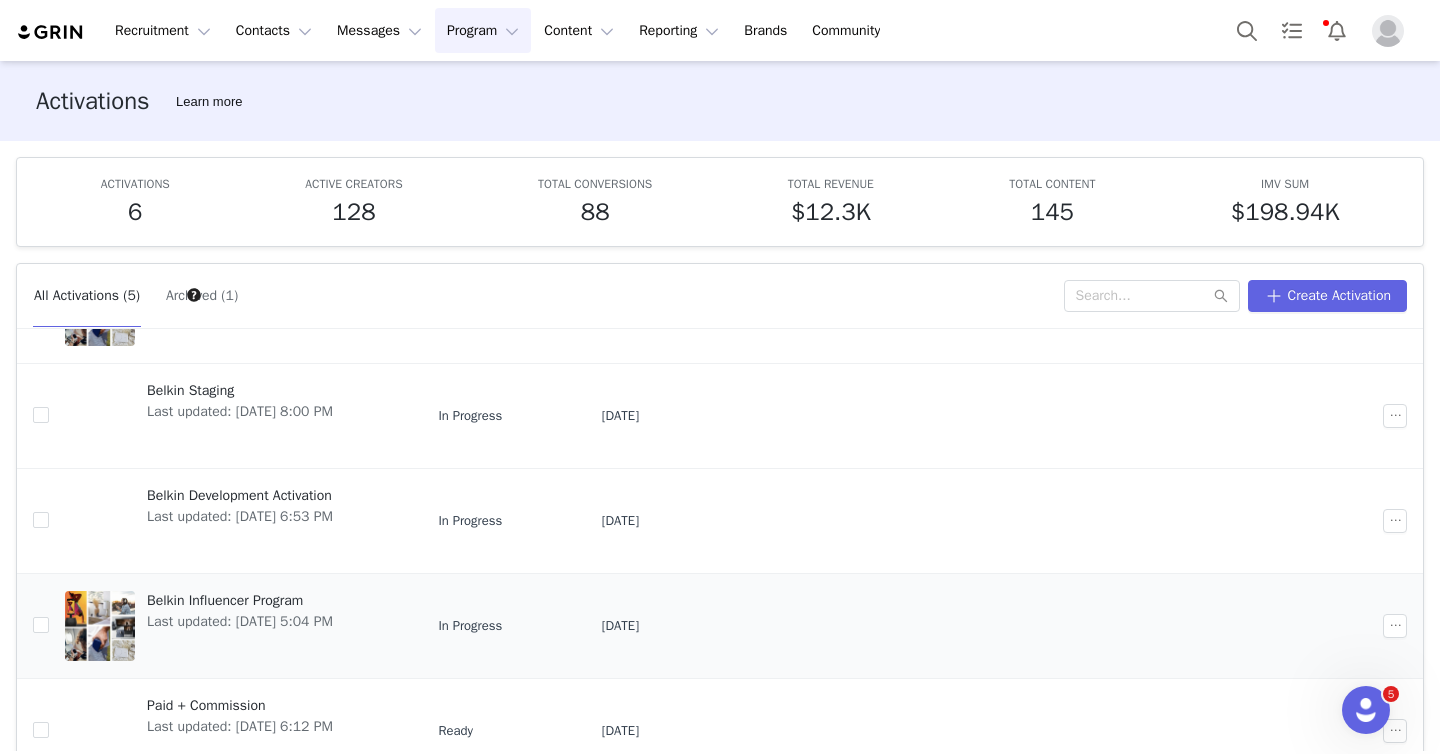 click on "Belkin Influencer Program" at bounding box center [240, 600] 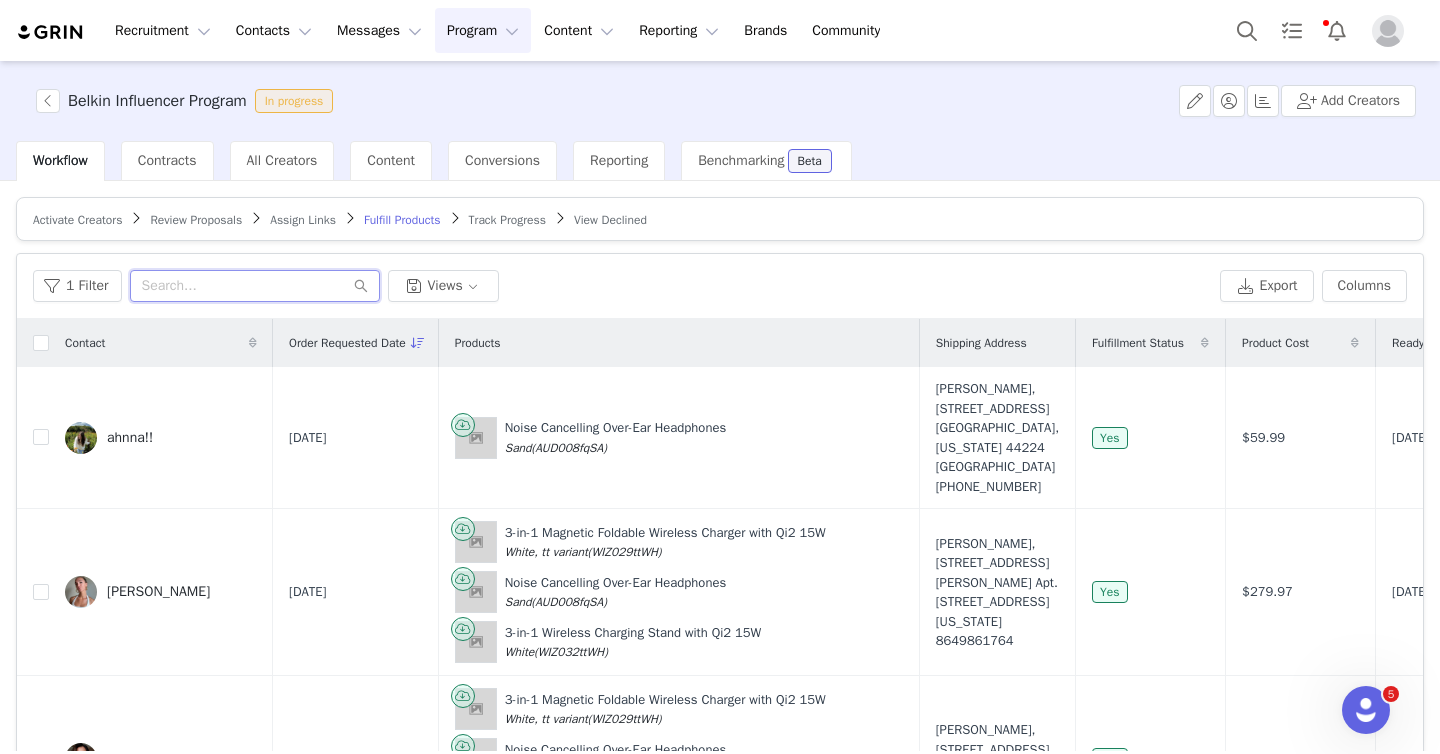 click at bounding box center (255, 286) 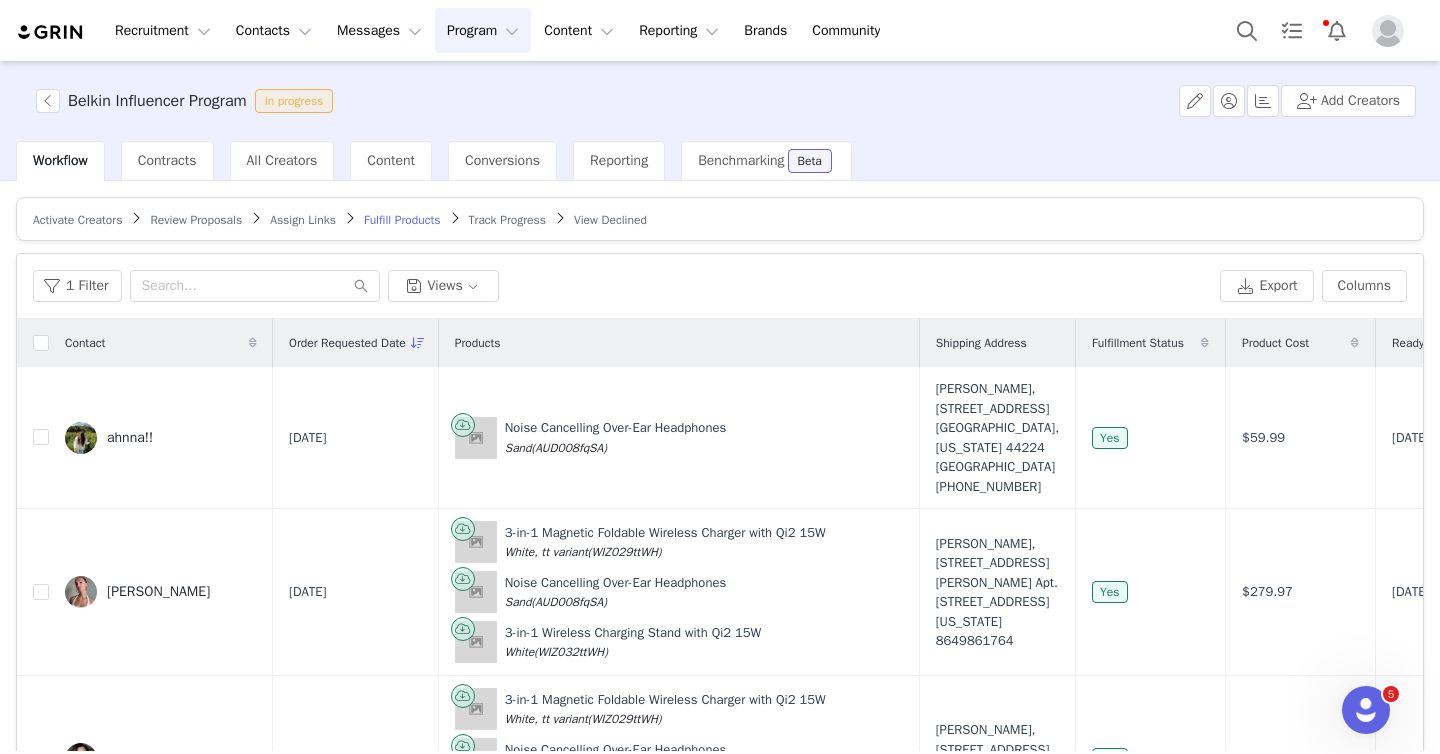 click on "Activate Creators" at bounding box center (77, 220) 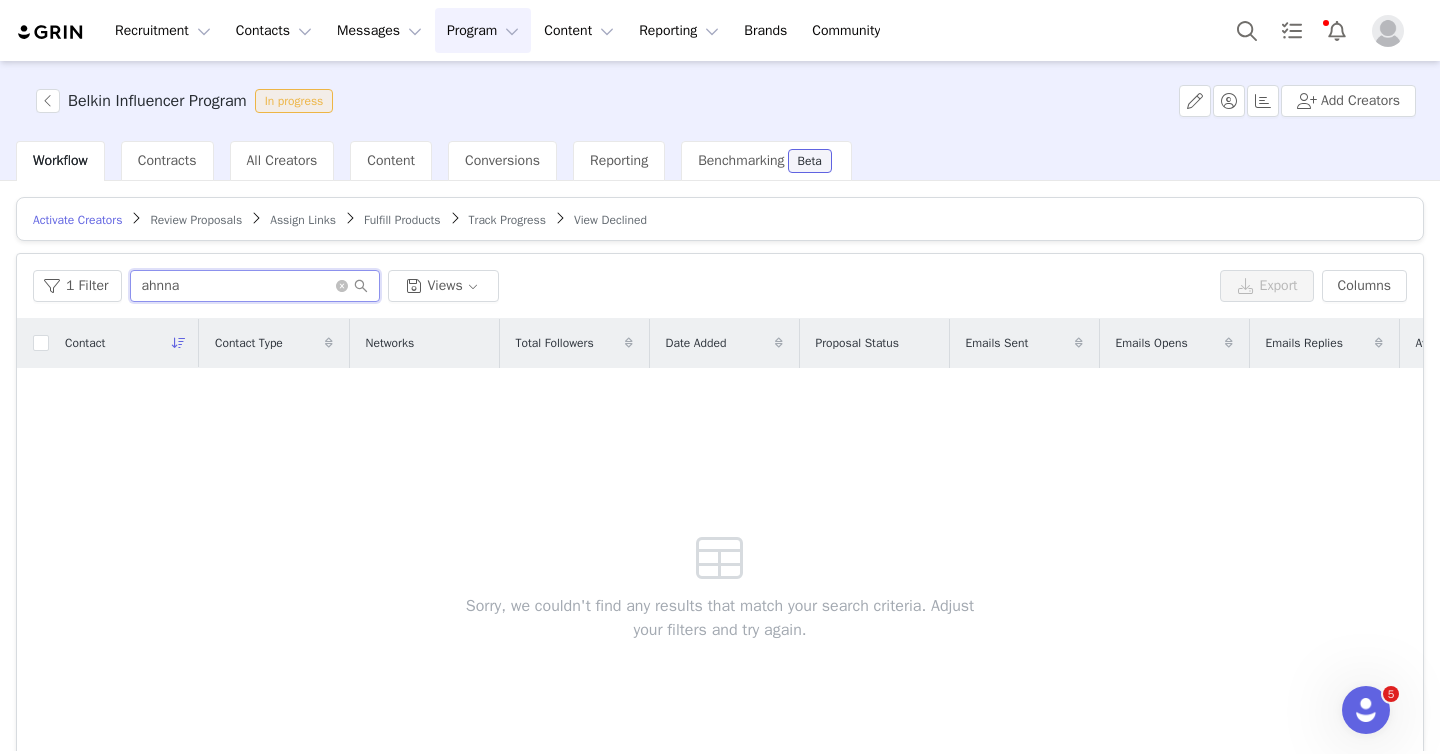 click on "ahnna" at bounding box center [255, 286] 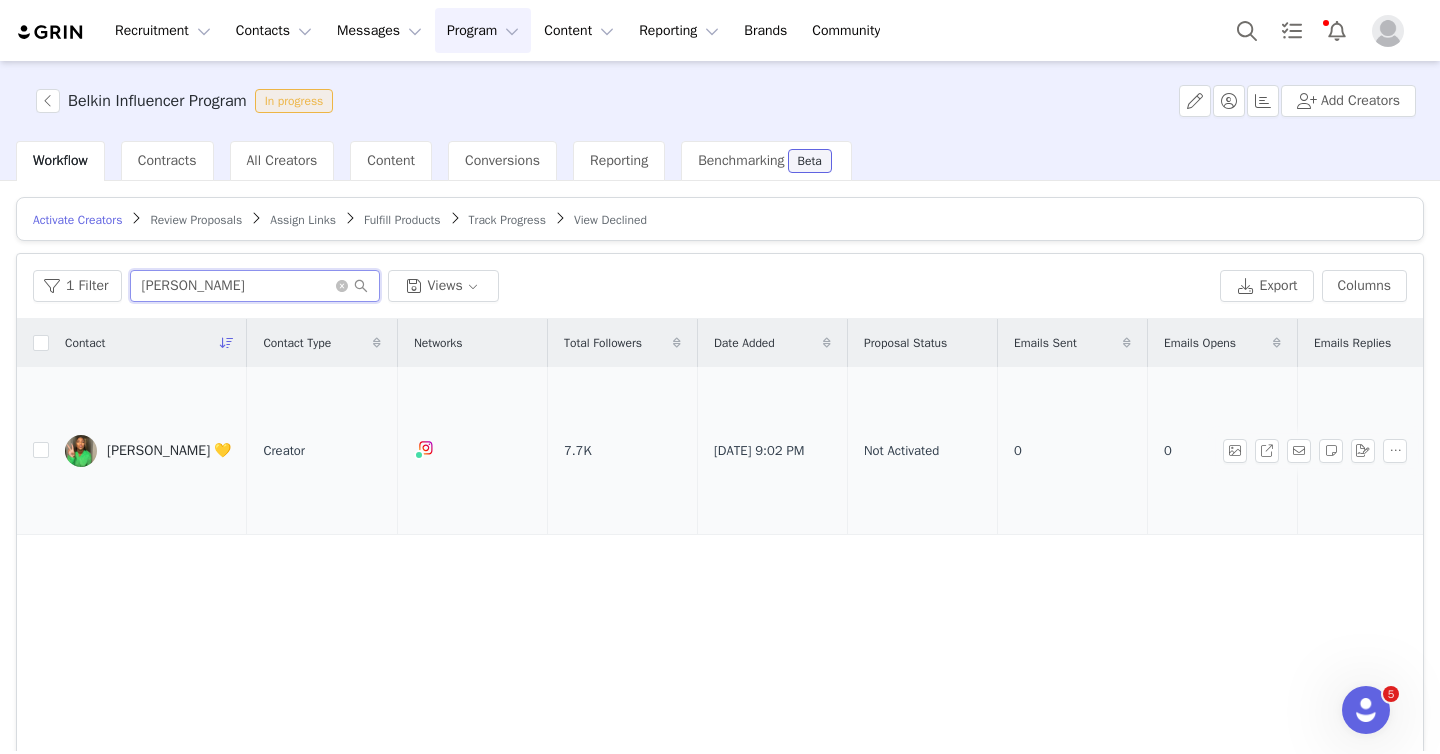 type on "[PERSON_NAME]" 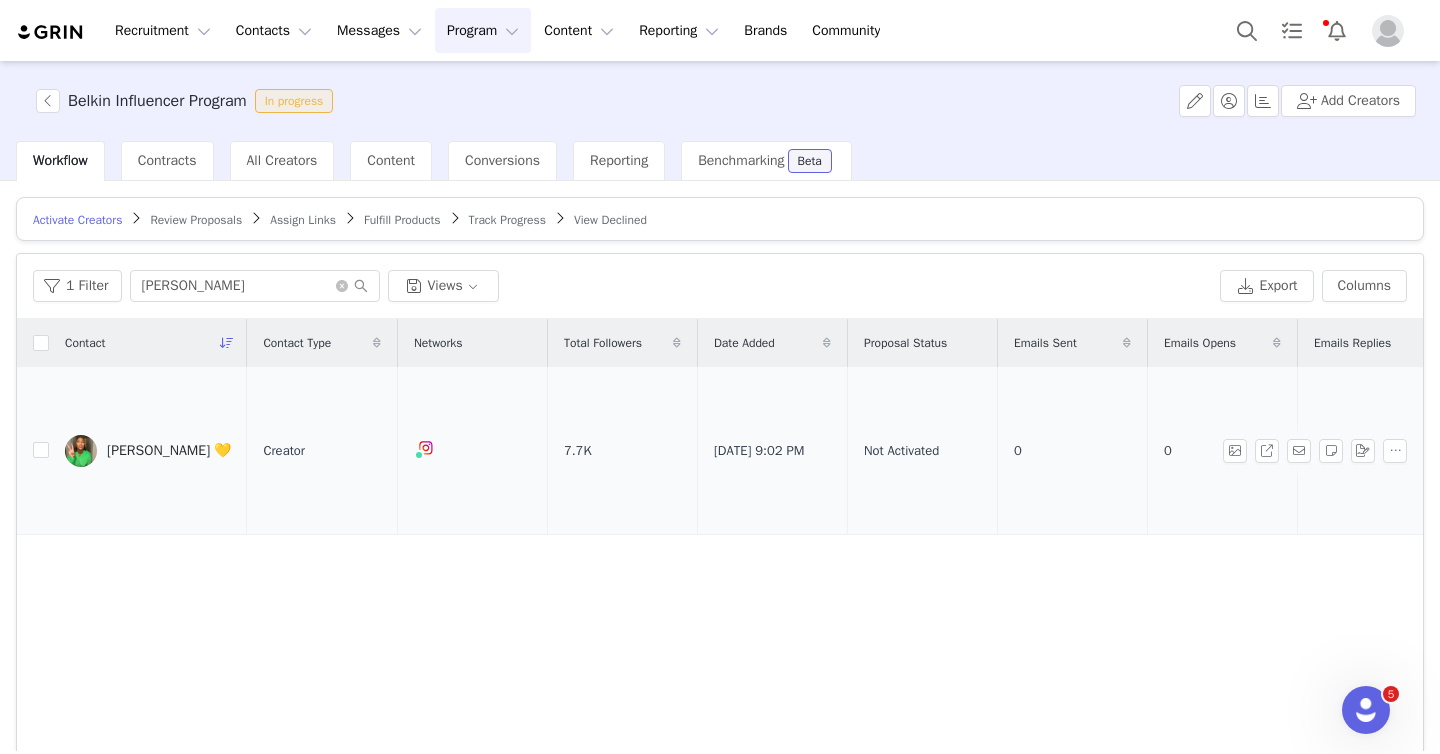 click on "[PERSON_NAME] 💛" at bounding box center (148, 451) 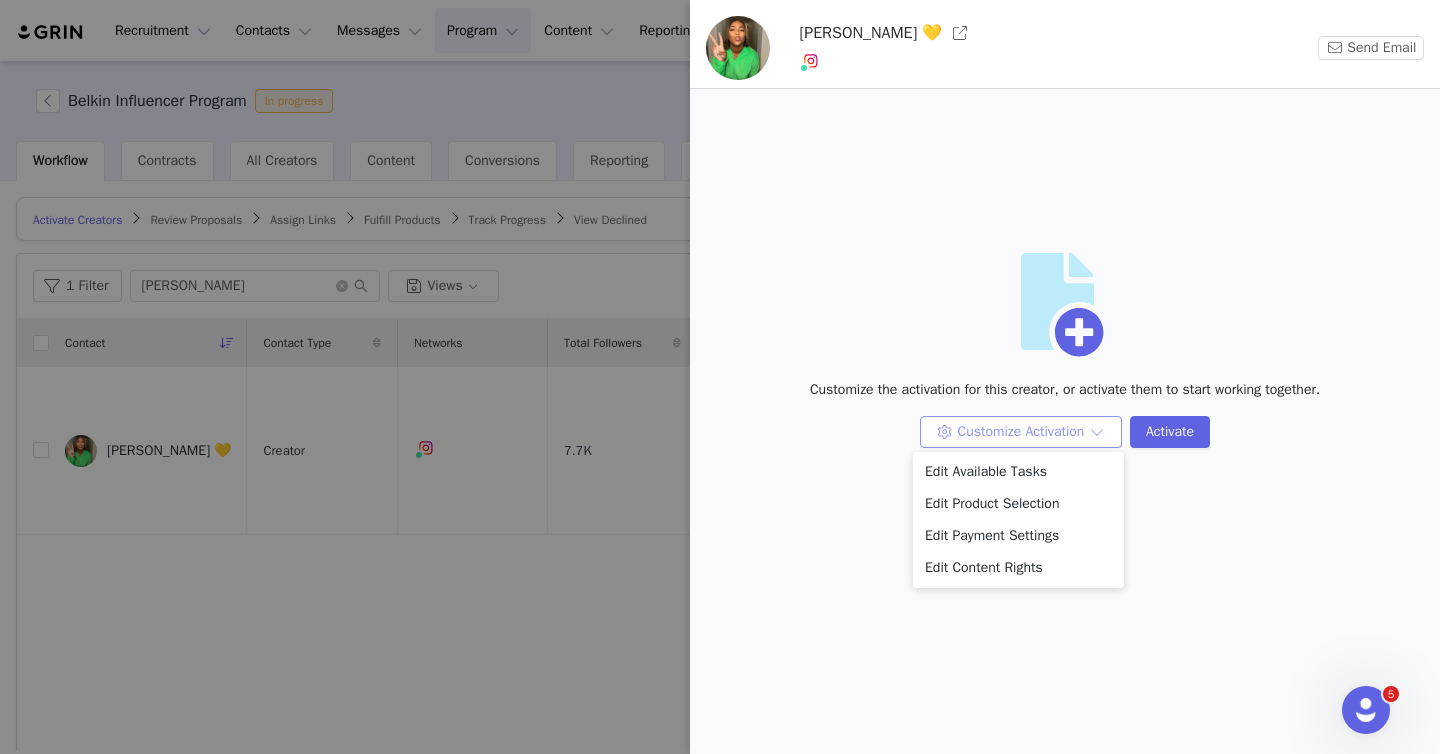 click on "Customize Activation" at bounding box center (1021, 432) 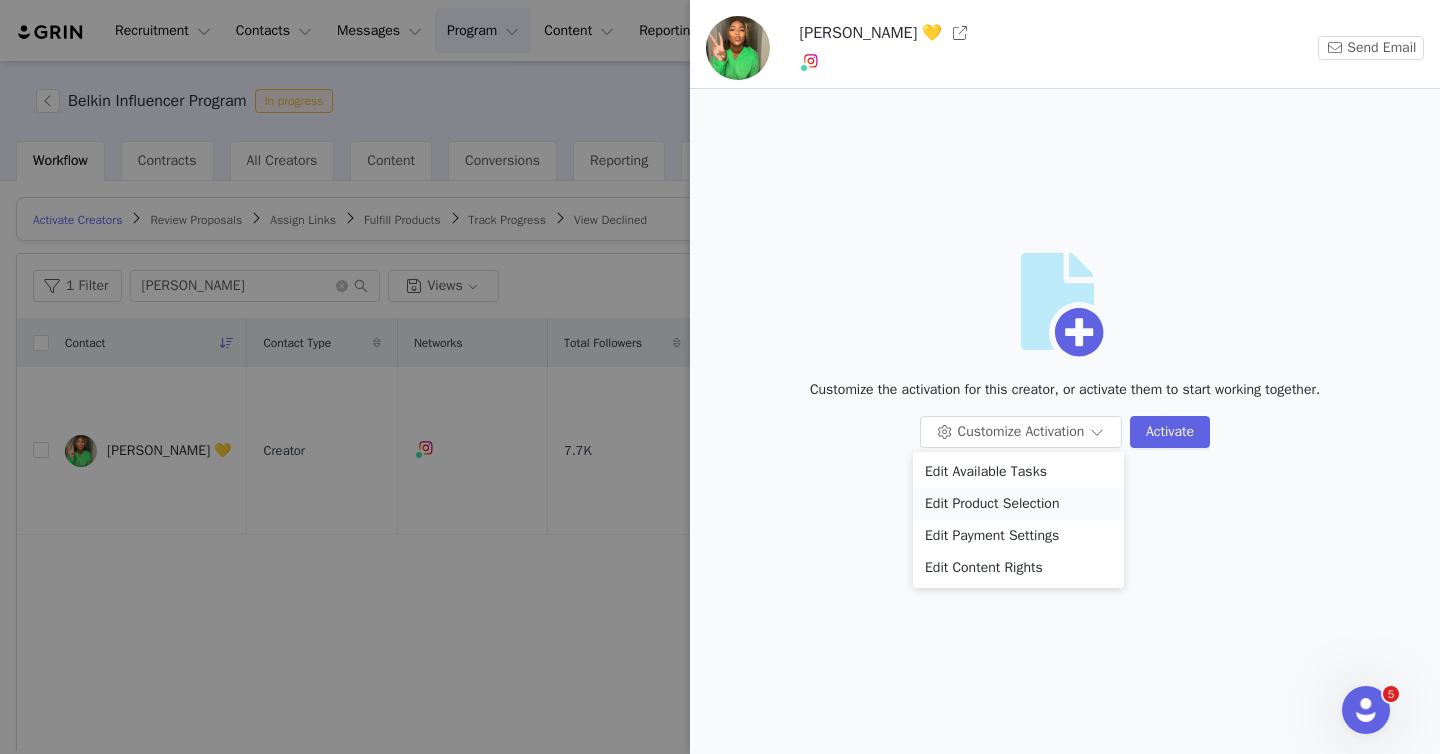 click on "Edit Product Selection" at bounding box center (1018, 504) 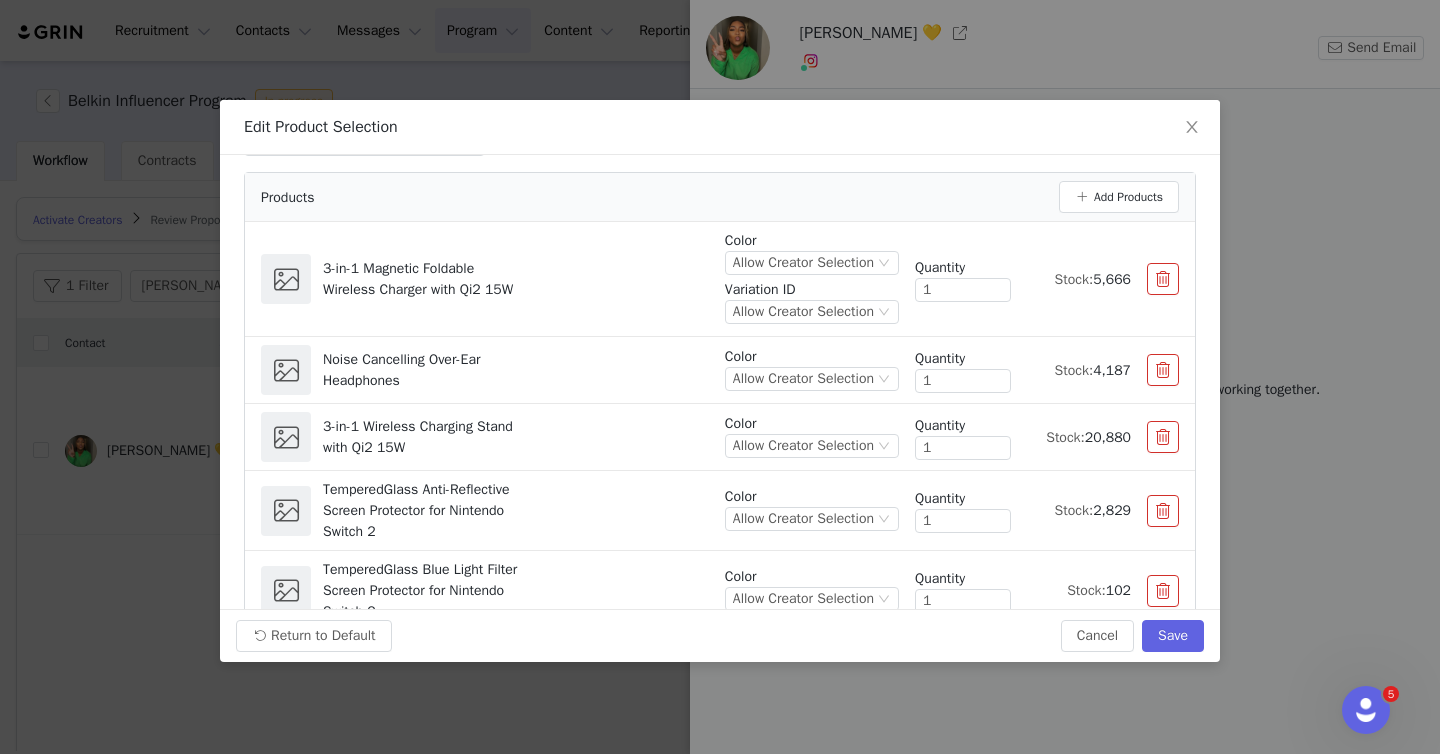 scroll, scrollTop: 77, scrollLeft: 0, axis: vertical 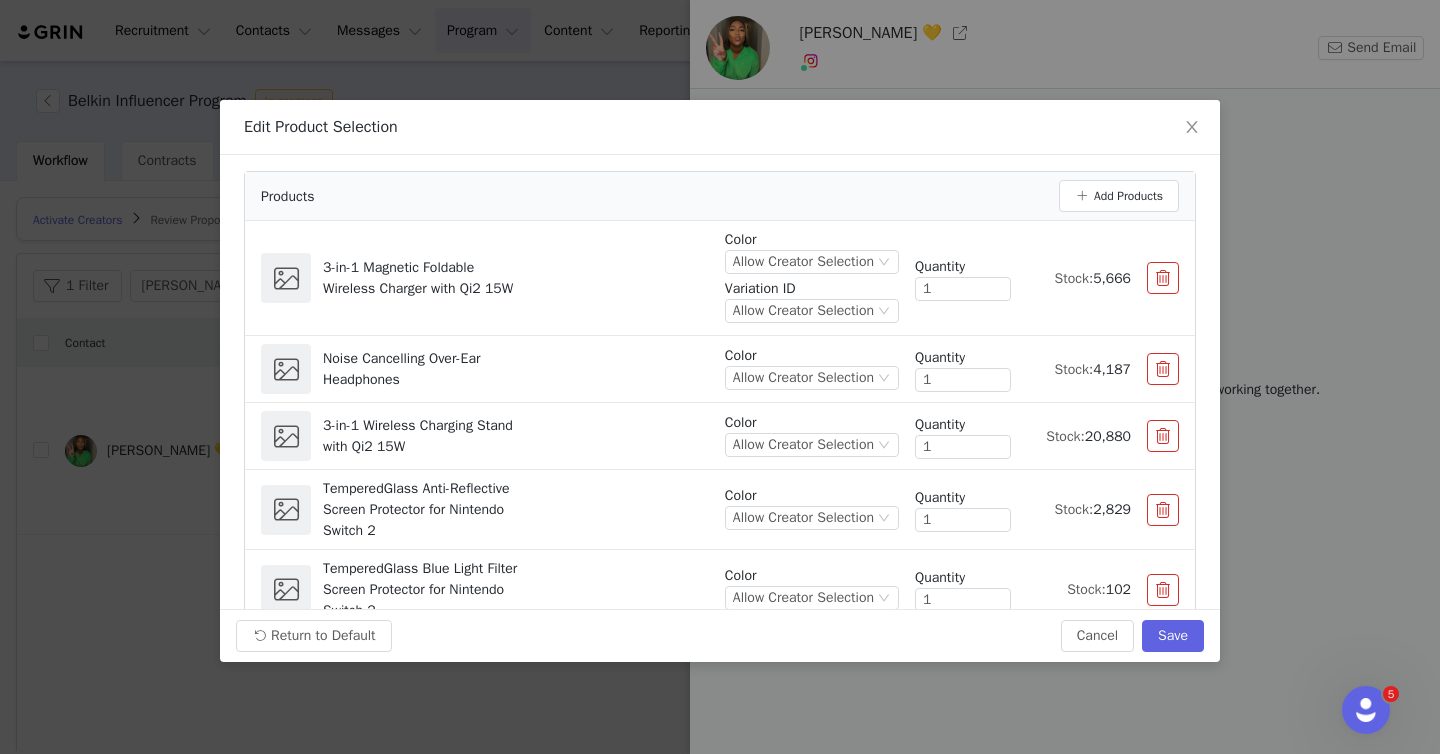 click at bounding box center [1163, 510] 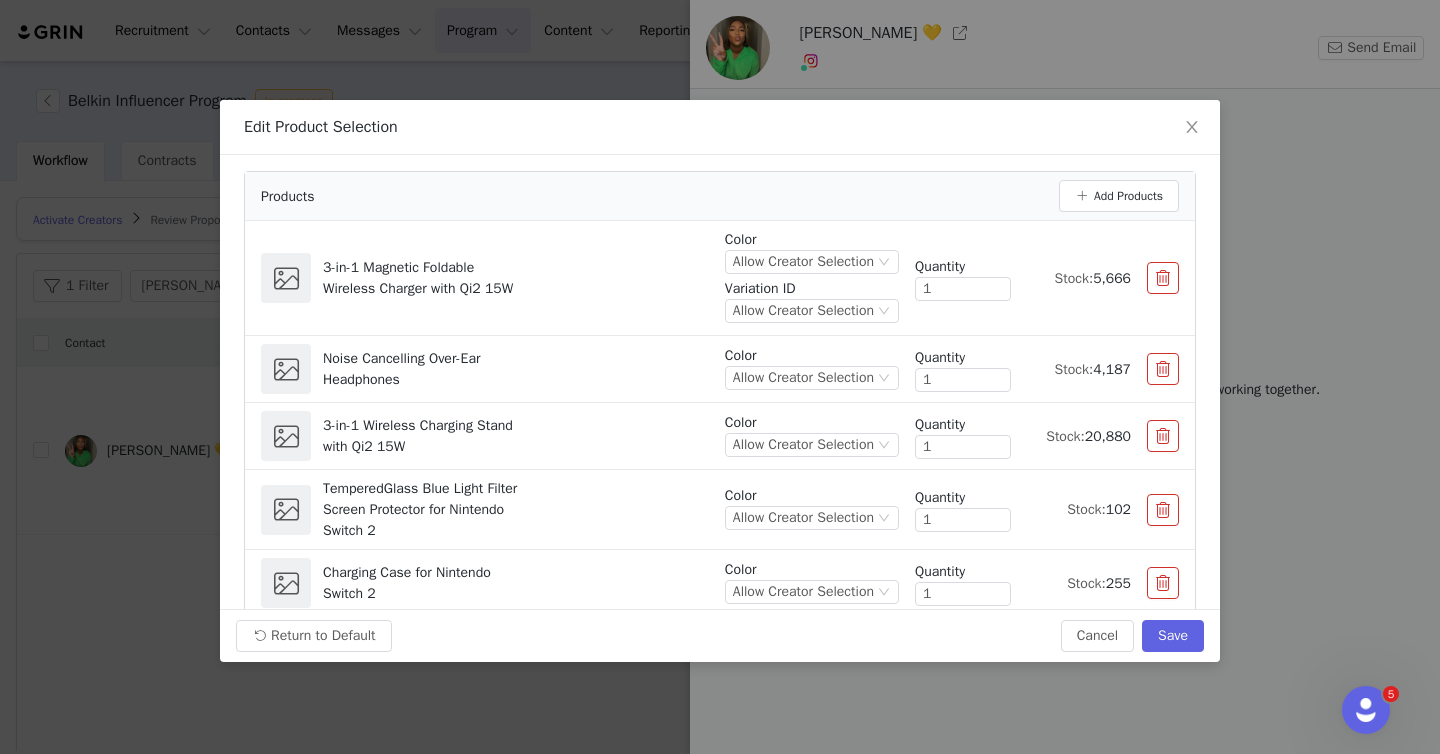 click at bounding box center (1163, 510) 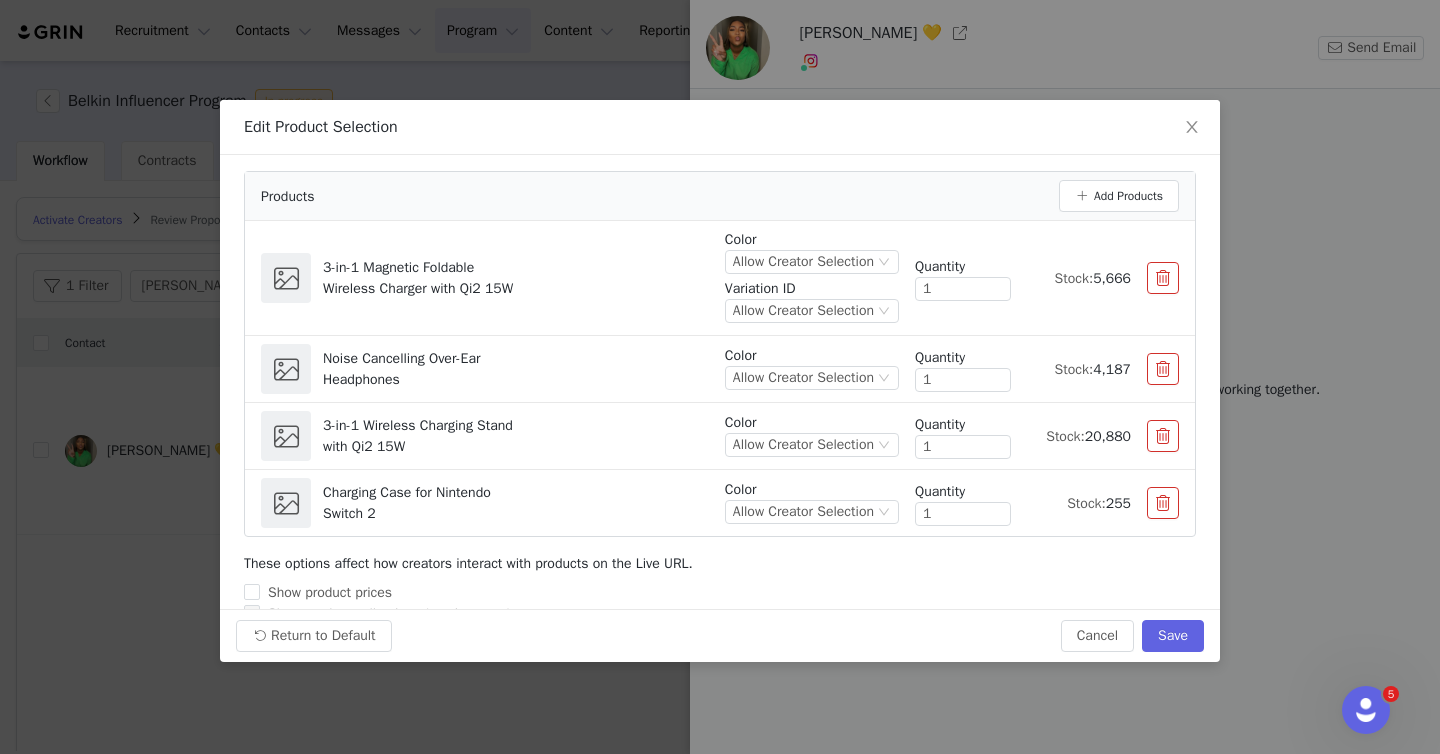 click at bounding box center [1163, 503] 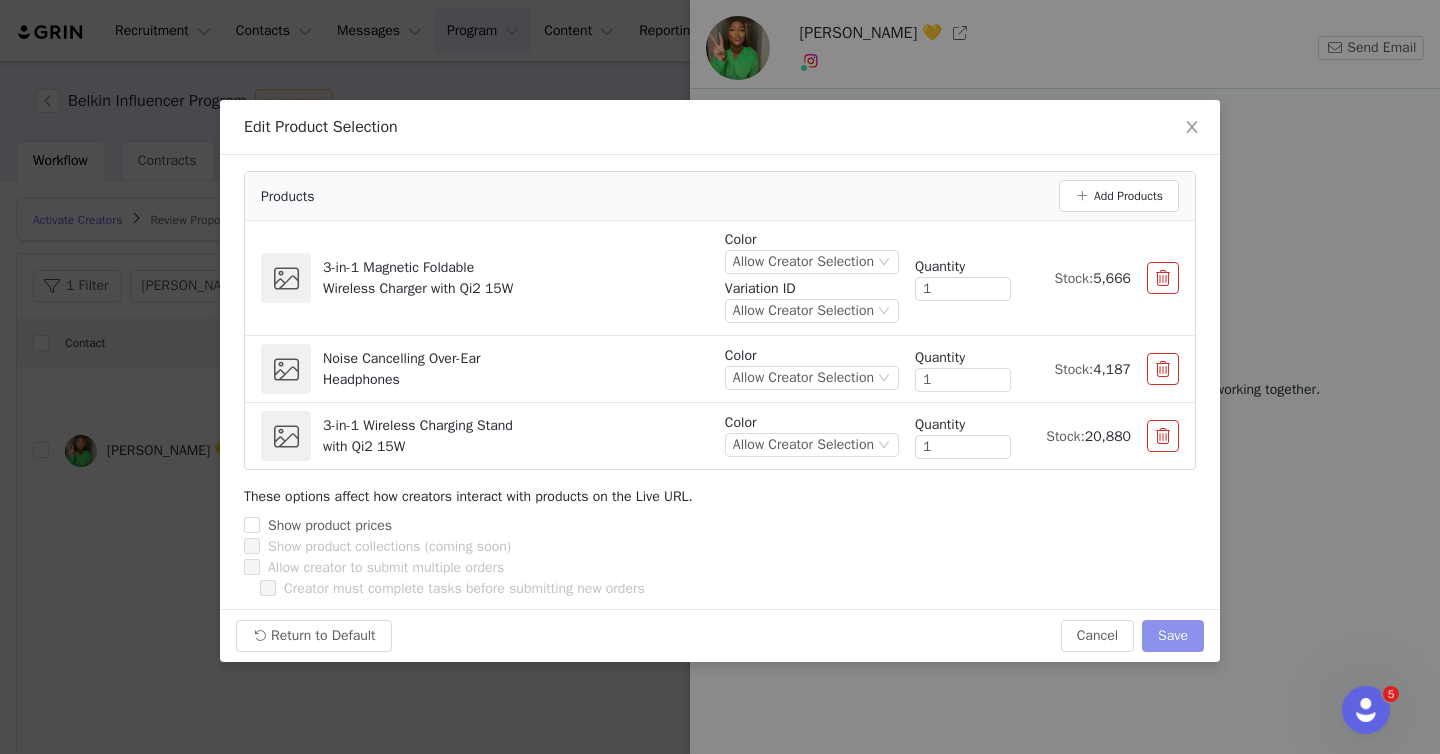 click on "Save" at bounding box center (1173, 636) 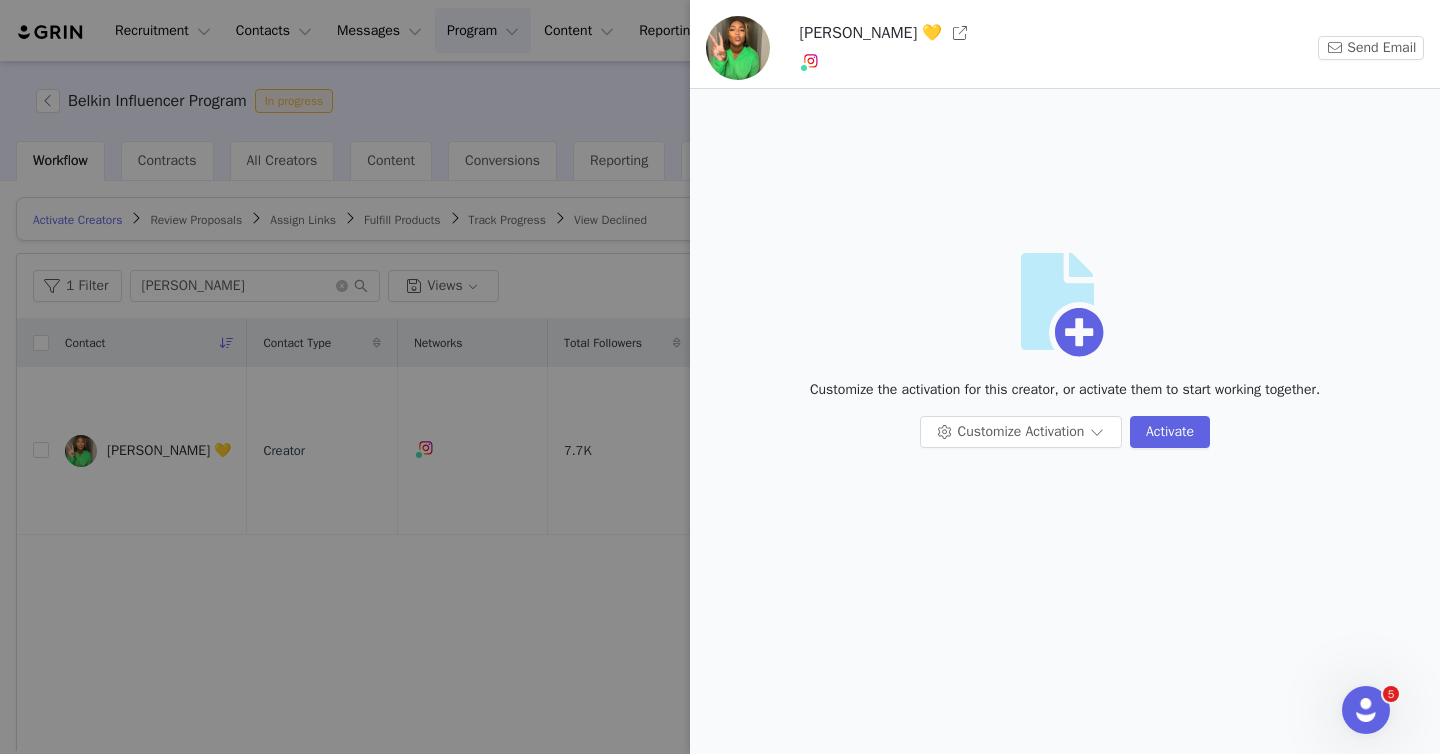 click at bounding box center [720, 377] 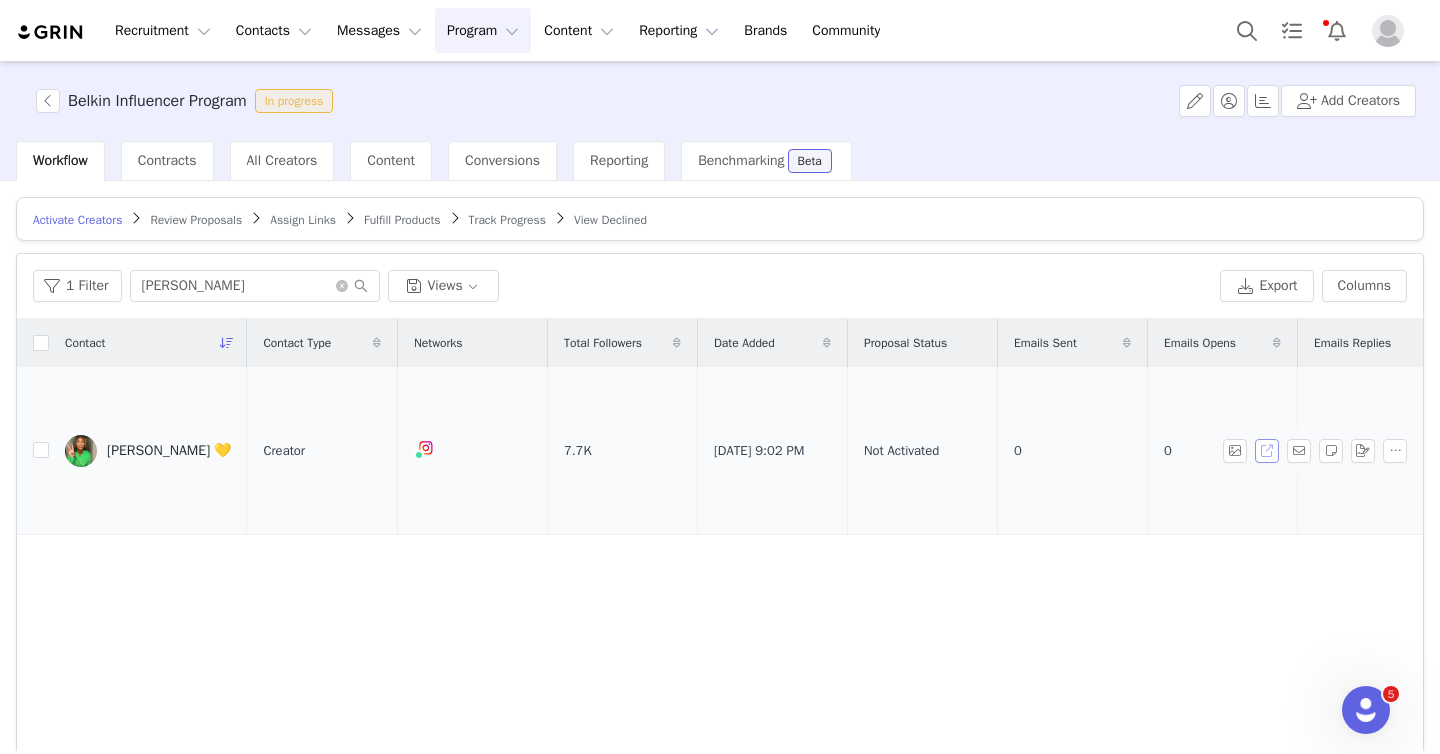 click at bounding box center [1267, 451] 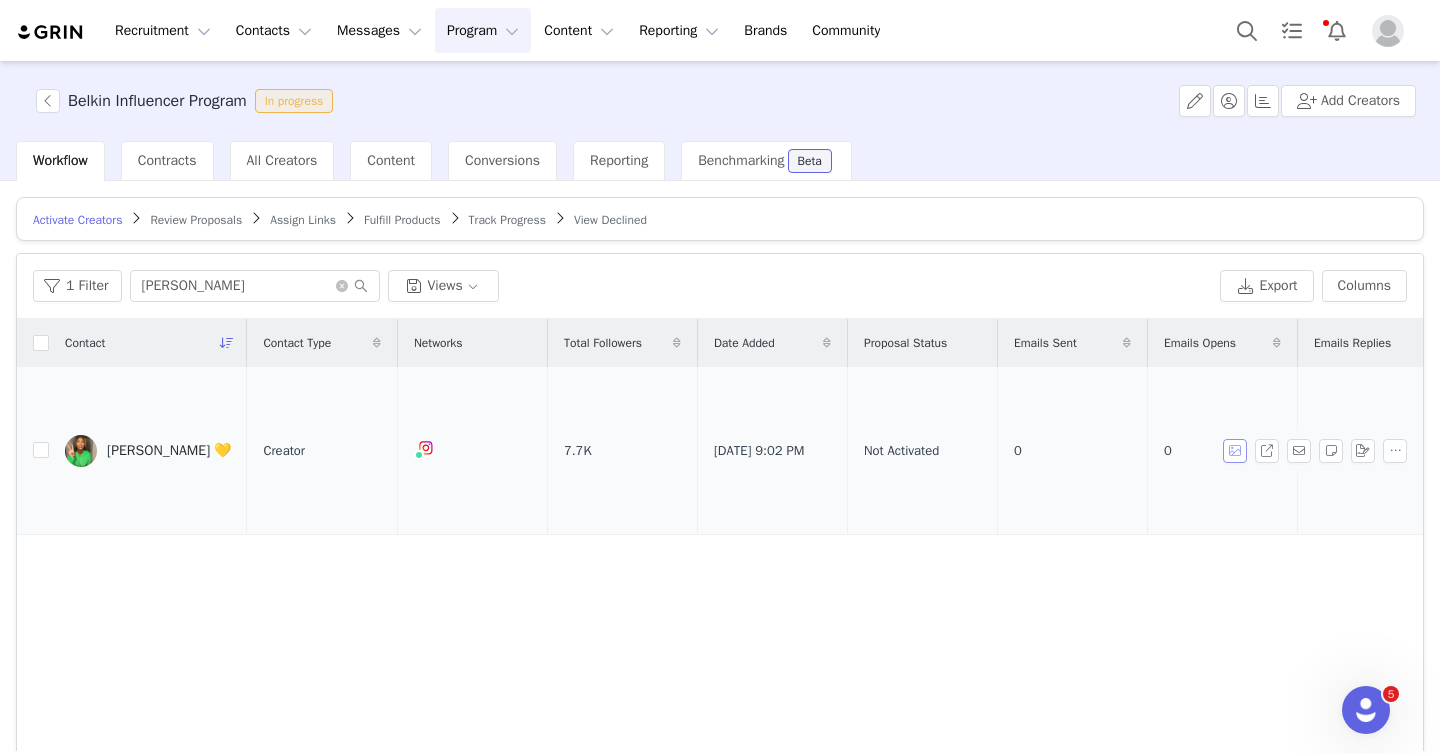click at bounding box center (1235, 451) 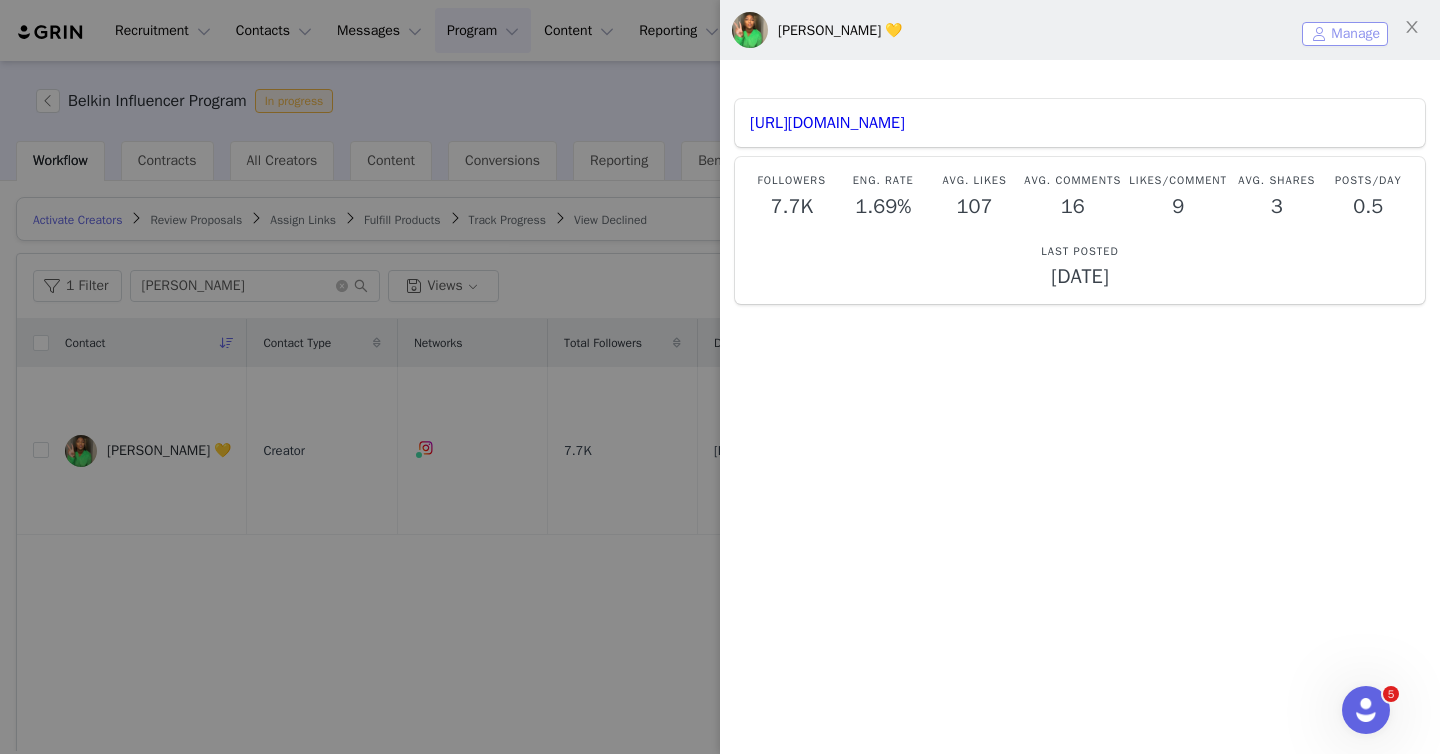 click on "Manage" at bounding box center (1345, 34) 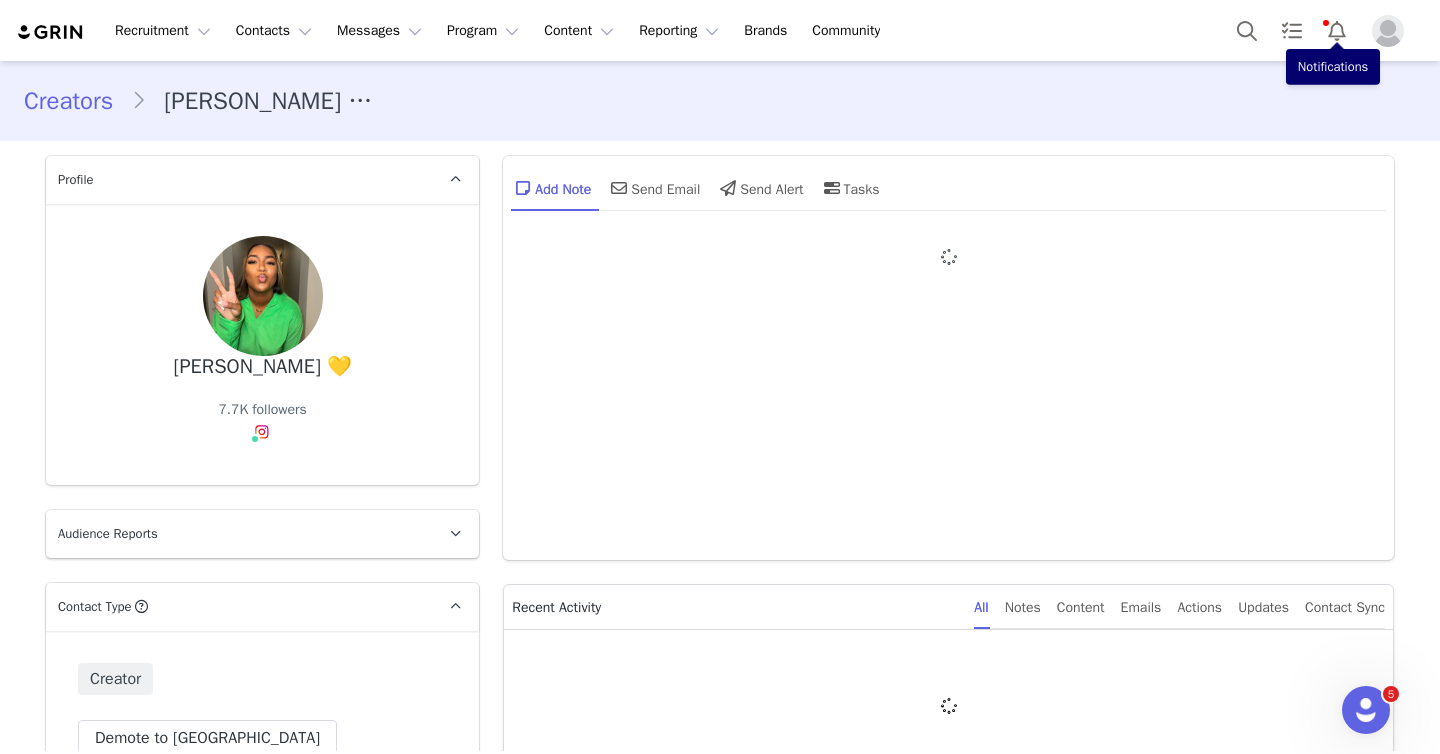 type on "+1 ([GEOGRAPHIC_DATA])" 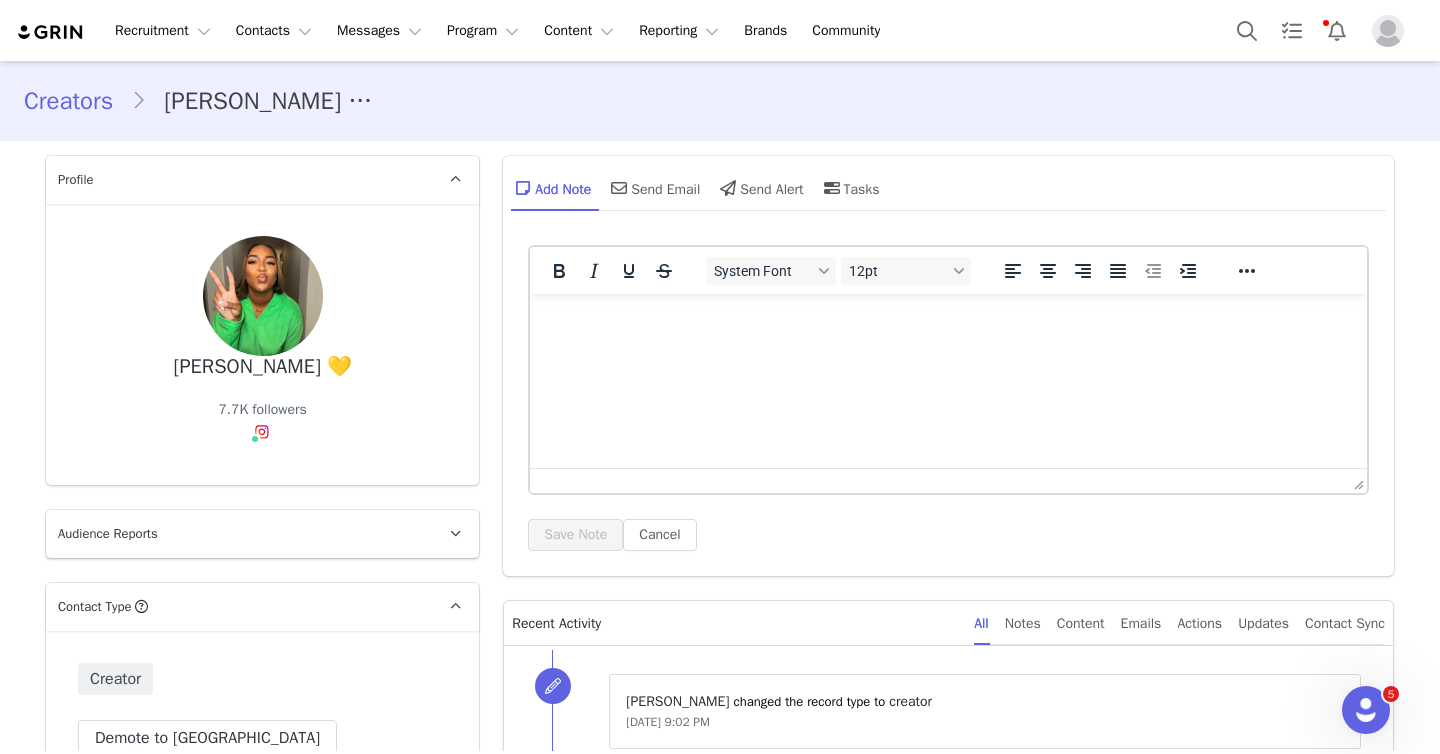 scroll, scrollTop: 0, scrollLeft: 0, axis: both 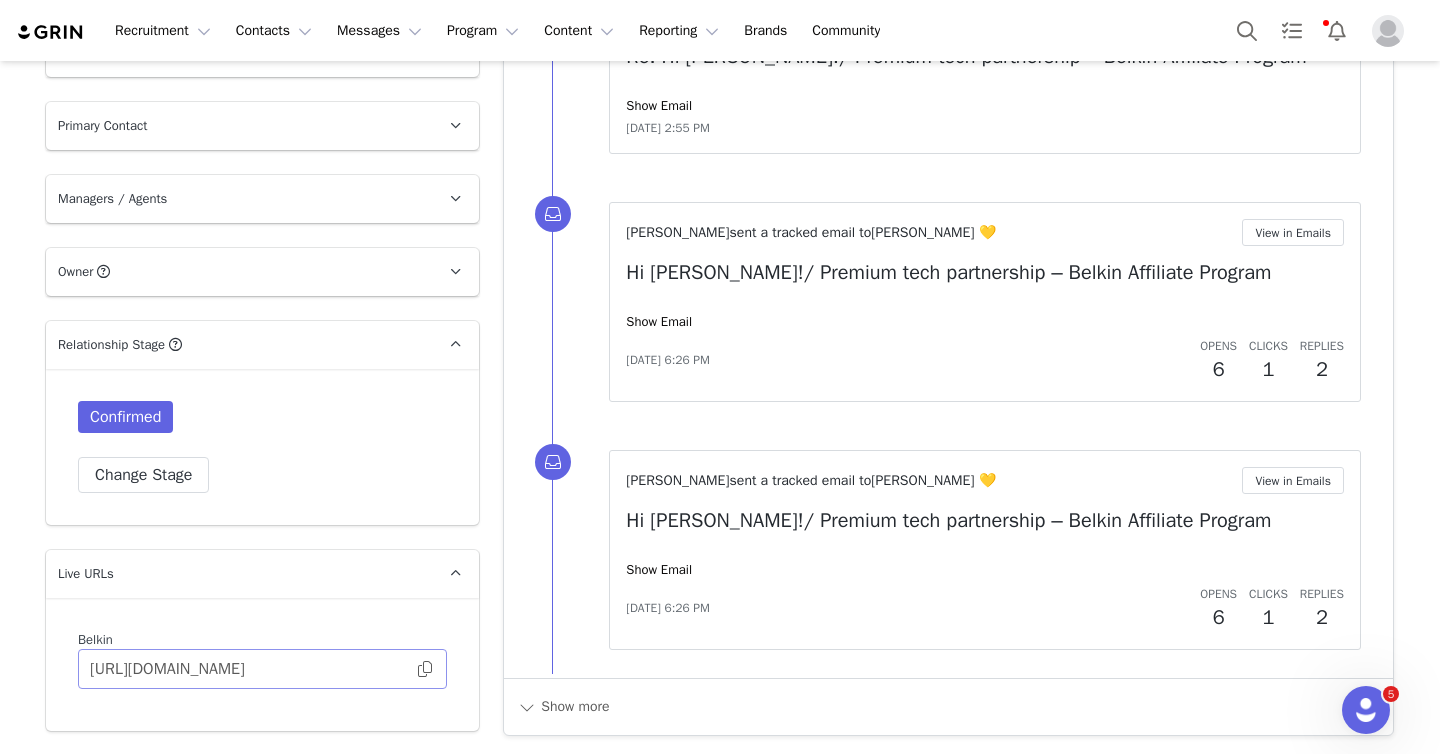 click at bounding box center [425, 669] 